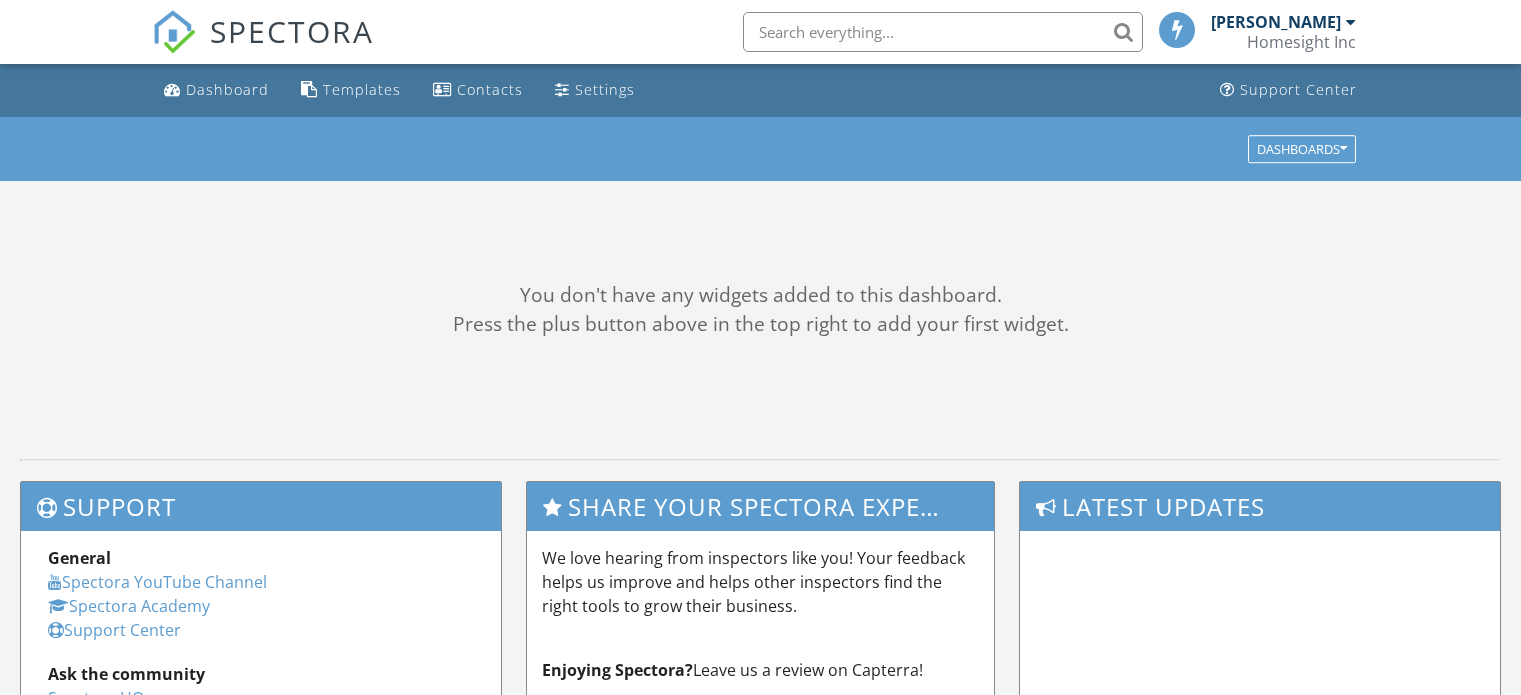 scroll, scrollTop: 0, scrollLeft: 0, axis: both 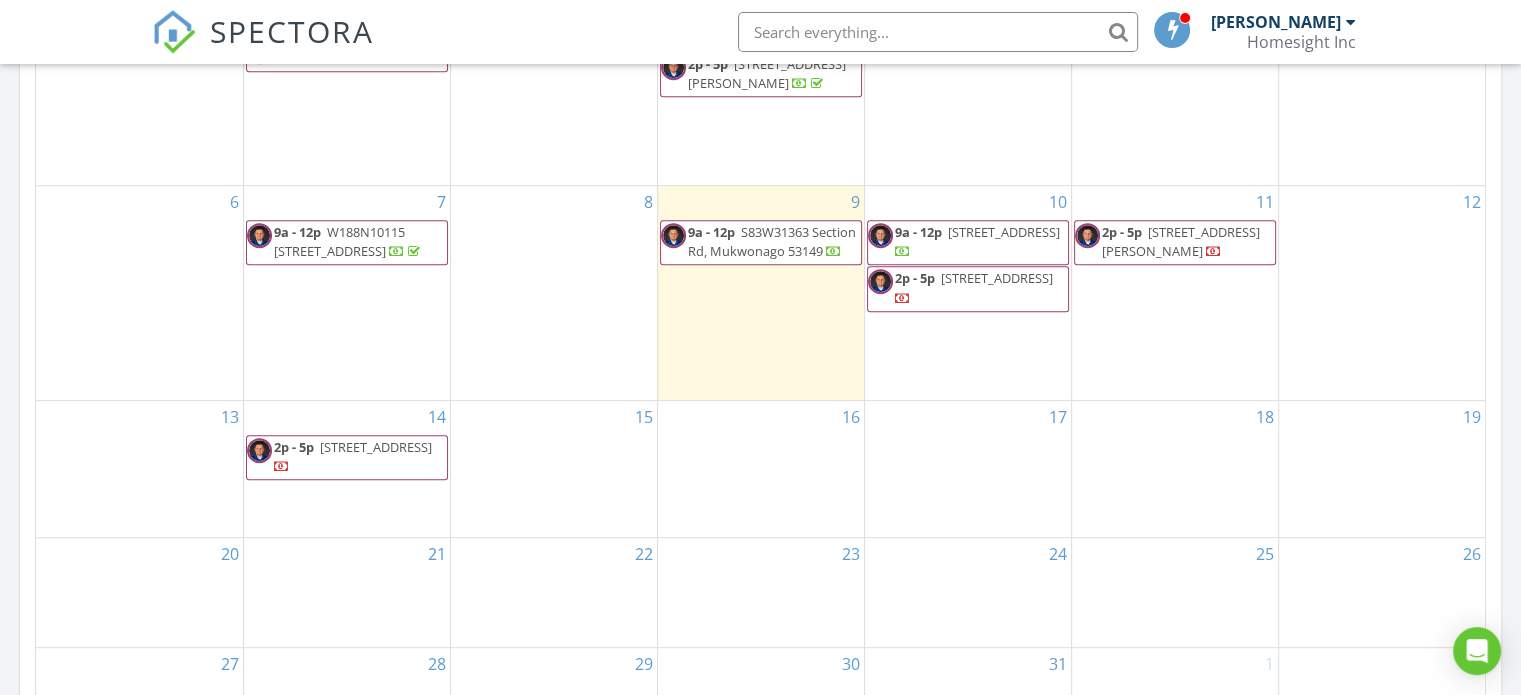 click on "2820 N Park Dr, Wauwatosa 53222" at bounding box center [1004, 232] 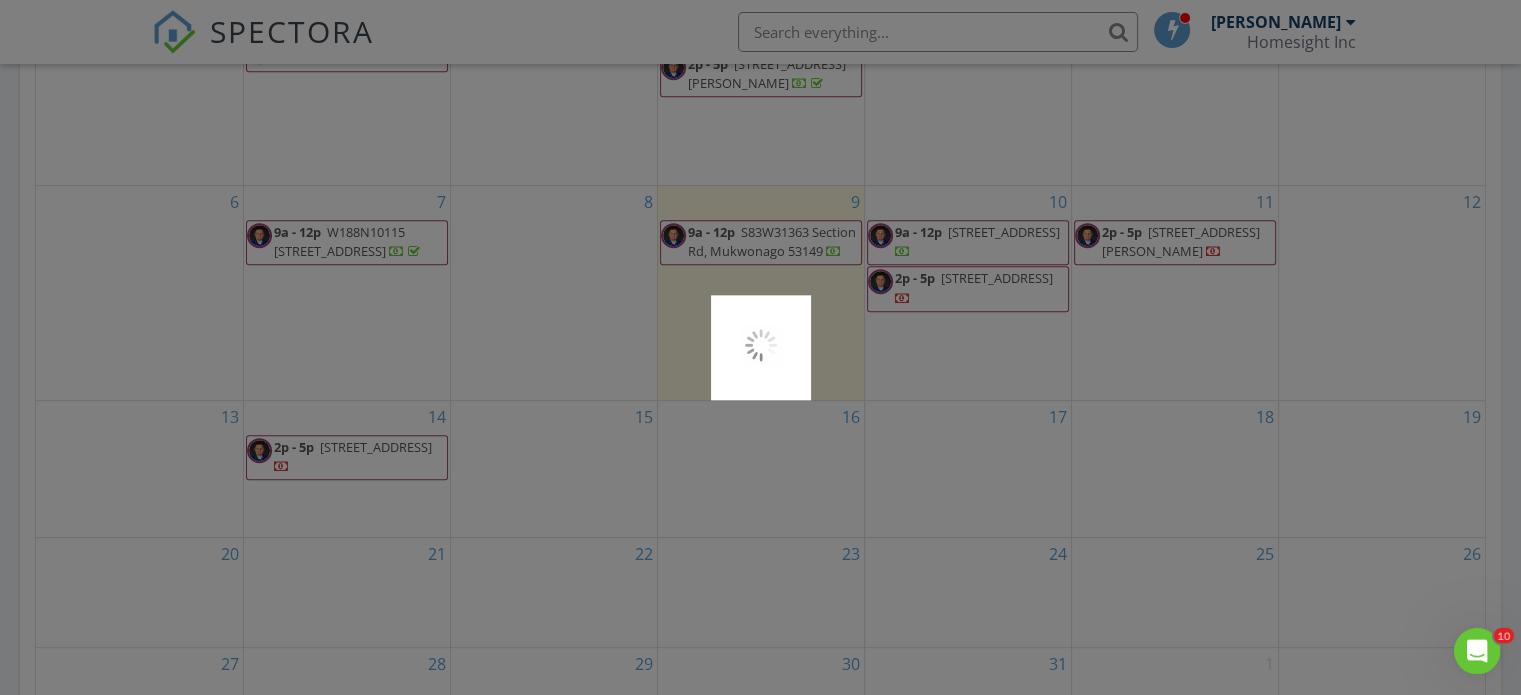 scroll, scrollTop: 0, scrollLeft: 0, axis: both 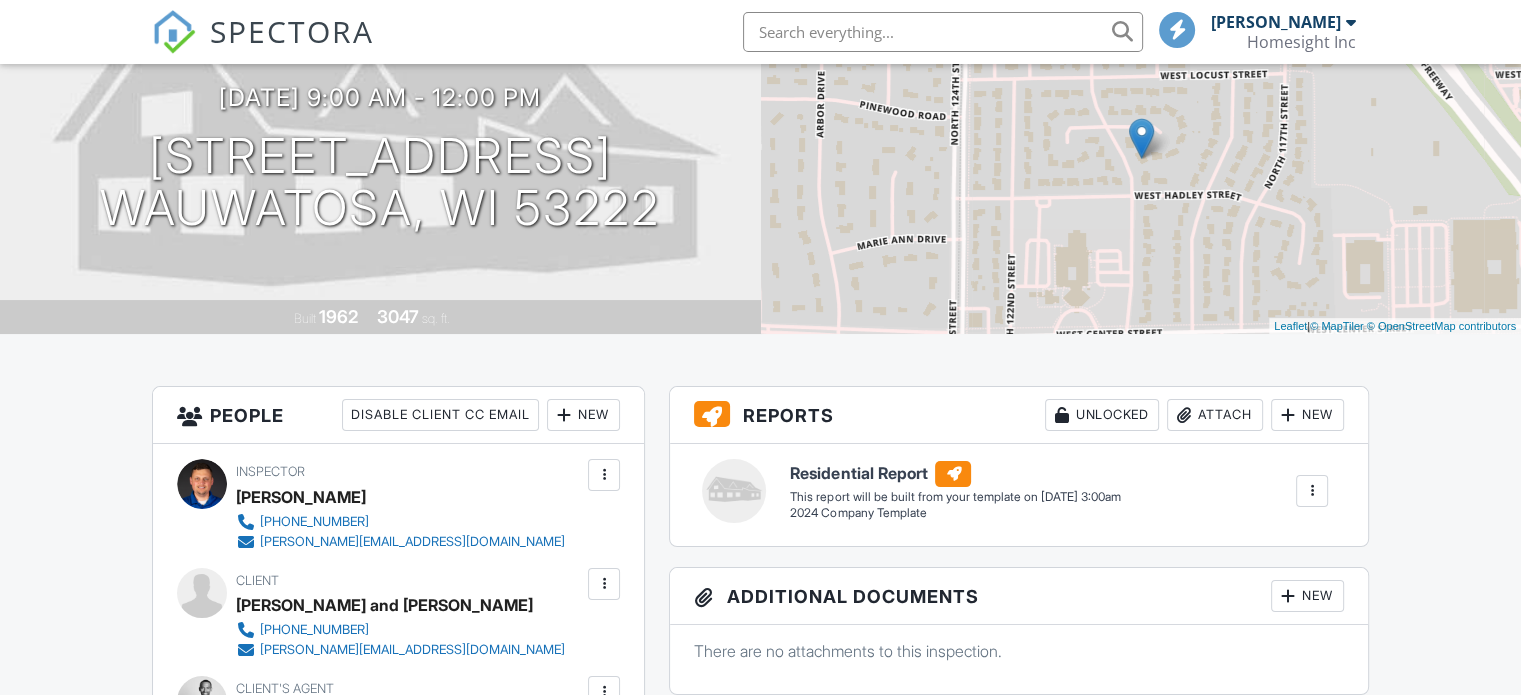 click on "New" at bounding box center [1307, 415] 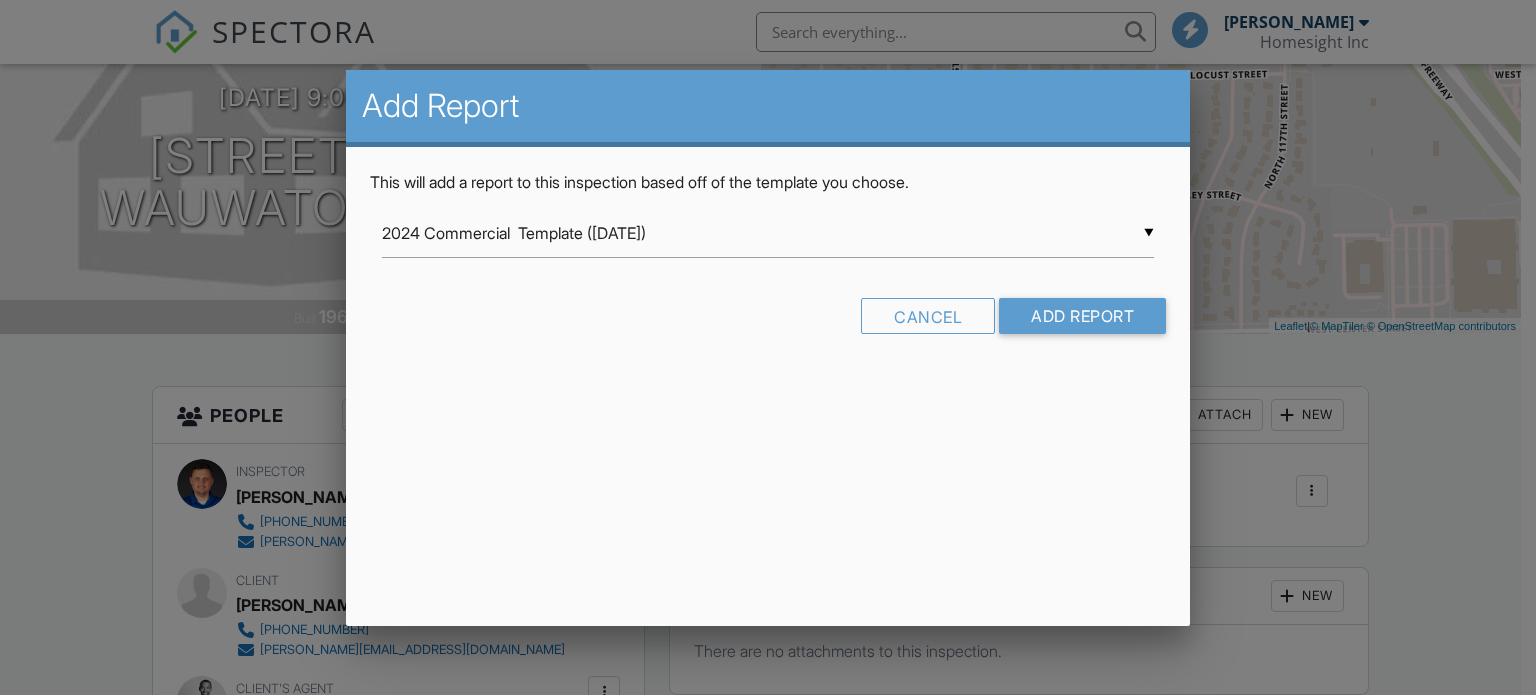 click on "▼ 2024 Commercial  Template ([DATE]) 2024 Commercial  Template ([DATE]) 2024 Company Template 2024 [PERSON_NAME] iPad Template  2025 Bob's Template 2025 [PERSON_NAME]'s Template 2025 [PERSON_NAME] Template  2025 Stand Alone Services CCPIA Template HHIA New Inspector template - 2024 NPMA-33 2025 Old 2024 COMMERCIAL INSPECTION REPORT Old bob's template Old Stand Alone Services 2024 Commercial  Template ([DATE])
2024 Company Template
2024 [PERSON_NAME] iPad Template
2025 Bob's Template
2025 [PERSON_NAME]'s Template
2025 [PERSON_NAME] Template
2025 Stand Alone Services
CCPIA Template
HHIA
New Inspector template - 2024
NPMA-33 2025
Old 2024 COMMERCIAL INSPECTION REPORT
Old bob's template
Old Stand Alone Services" at bounding box center (768, 233) 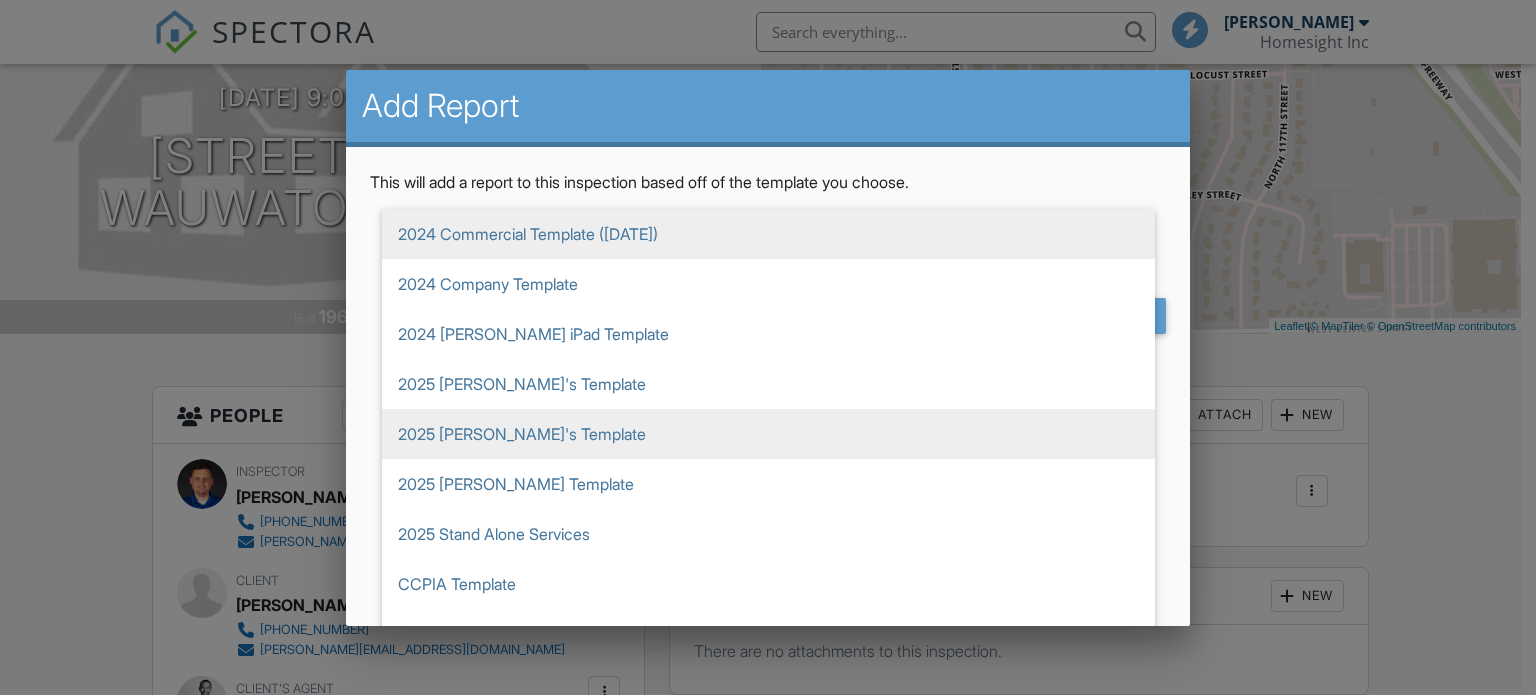 click on "2025 [PERSON_NAME]'s Template" at bounding box center [768, 434] 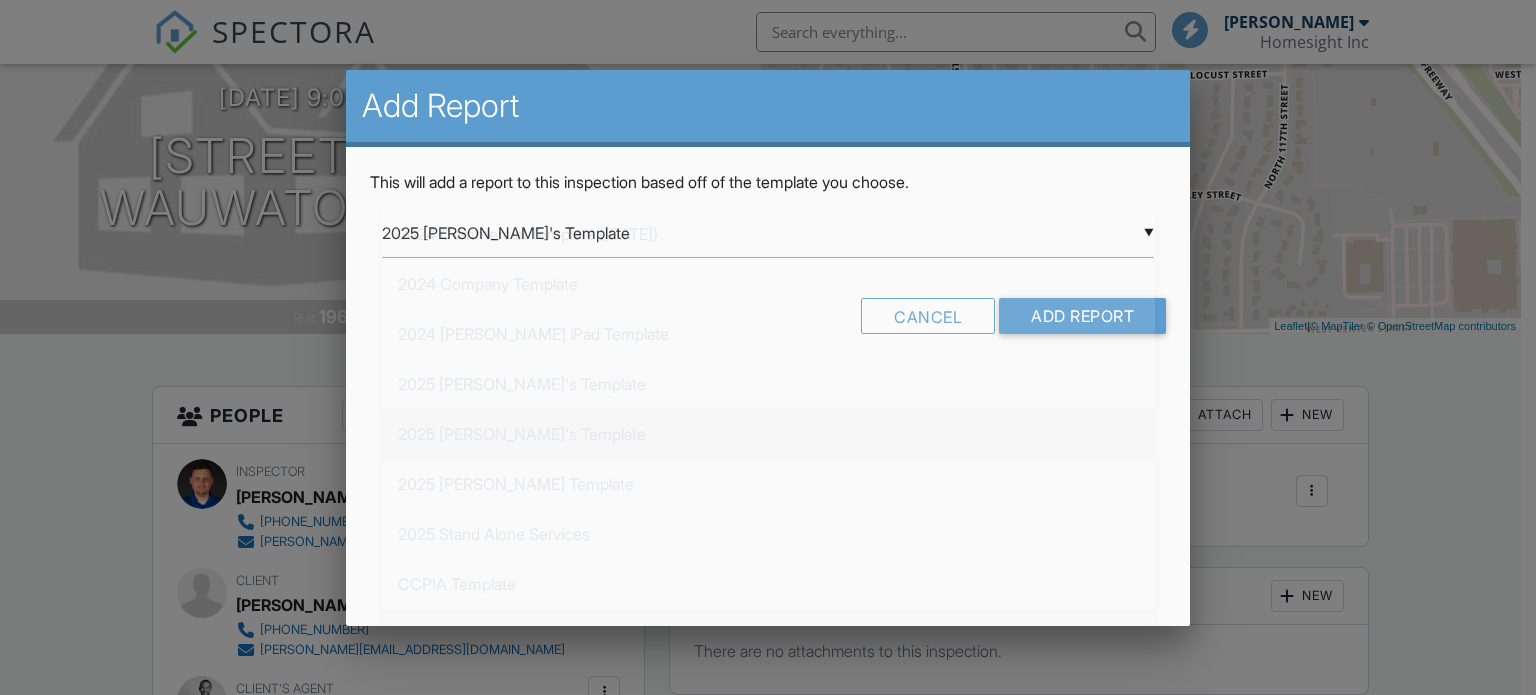 scroll, scrollTop: 200, scrollLeft: 0, axis: vertical 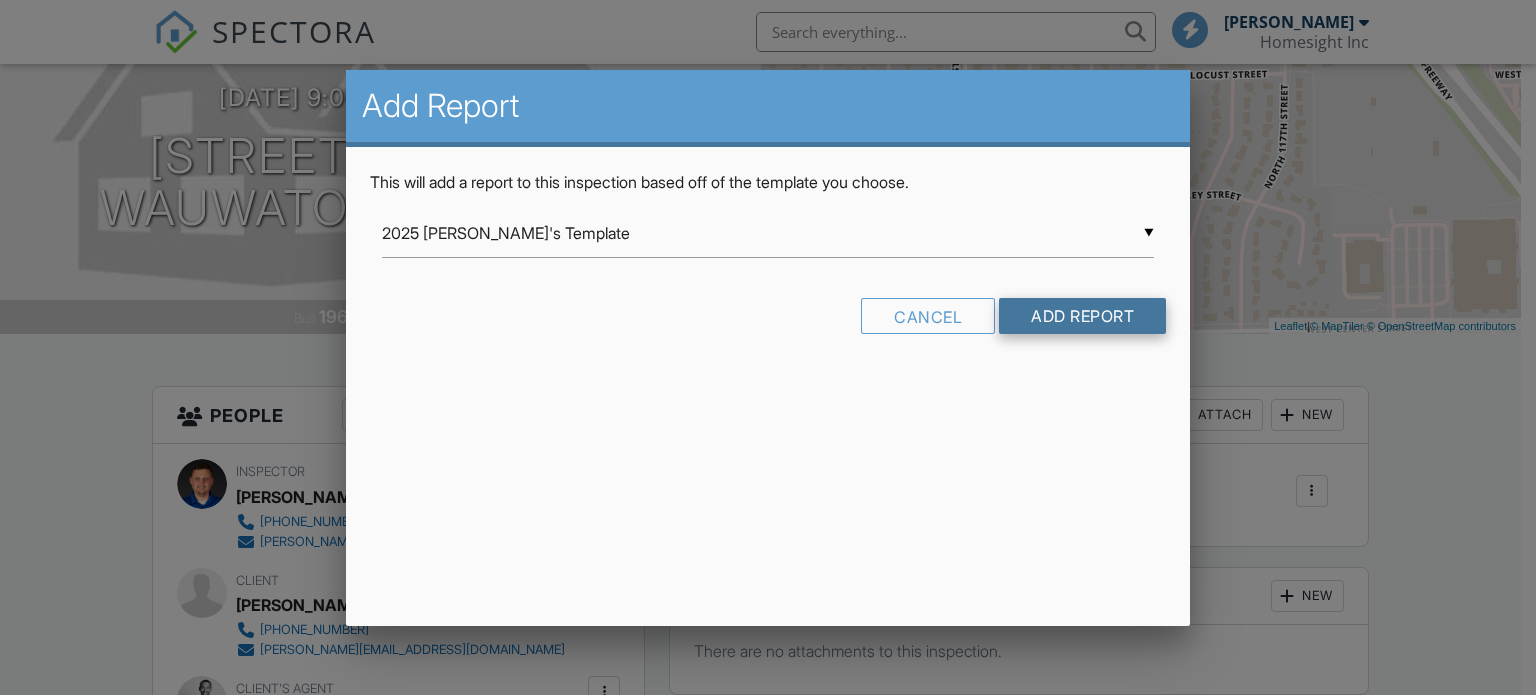 click on "Add Report" at bounding box center (1082, 316) 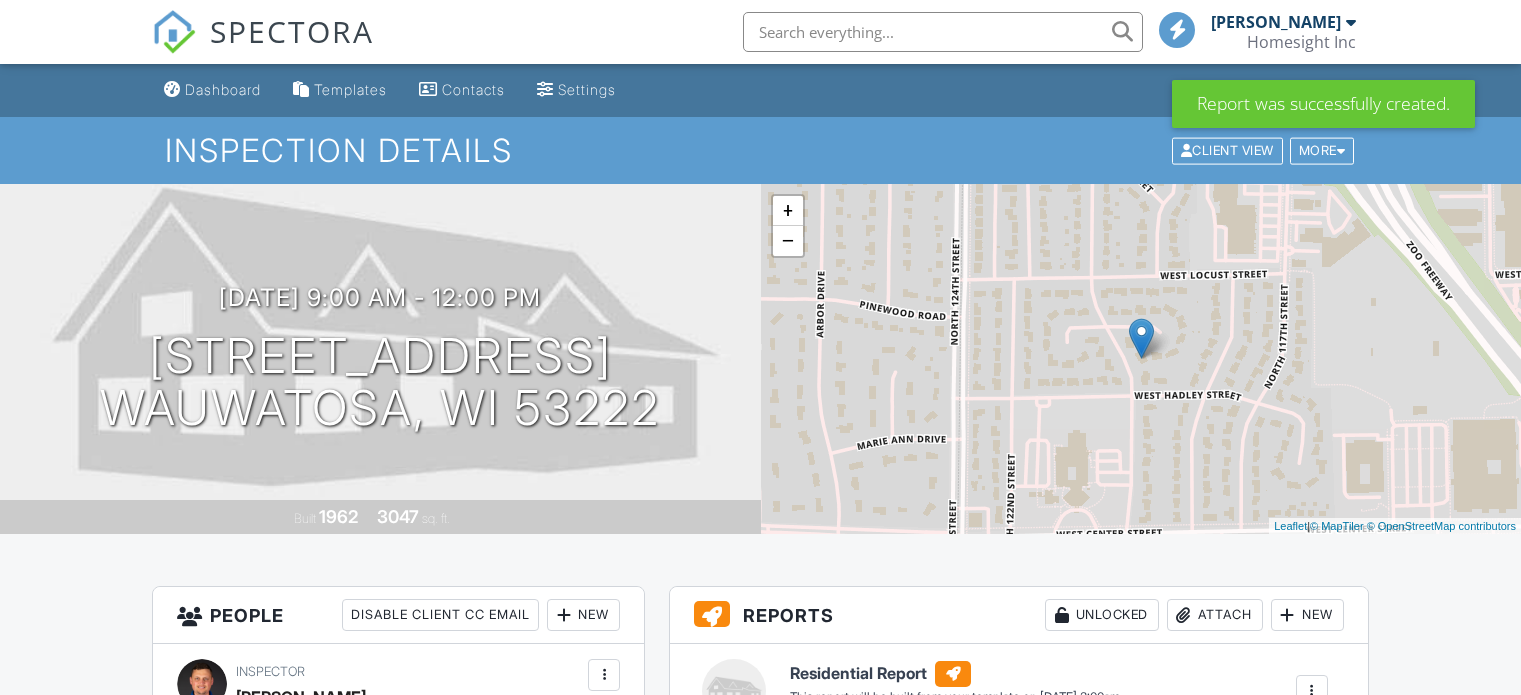scroll, scrollTop: 0, scrollLeft: 0, axis: both 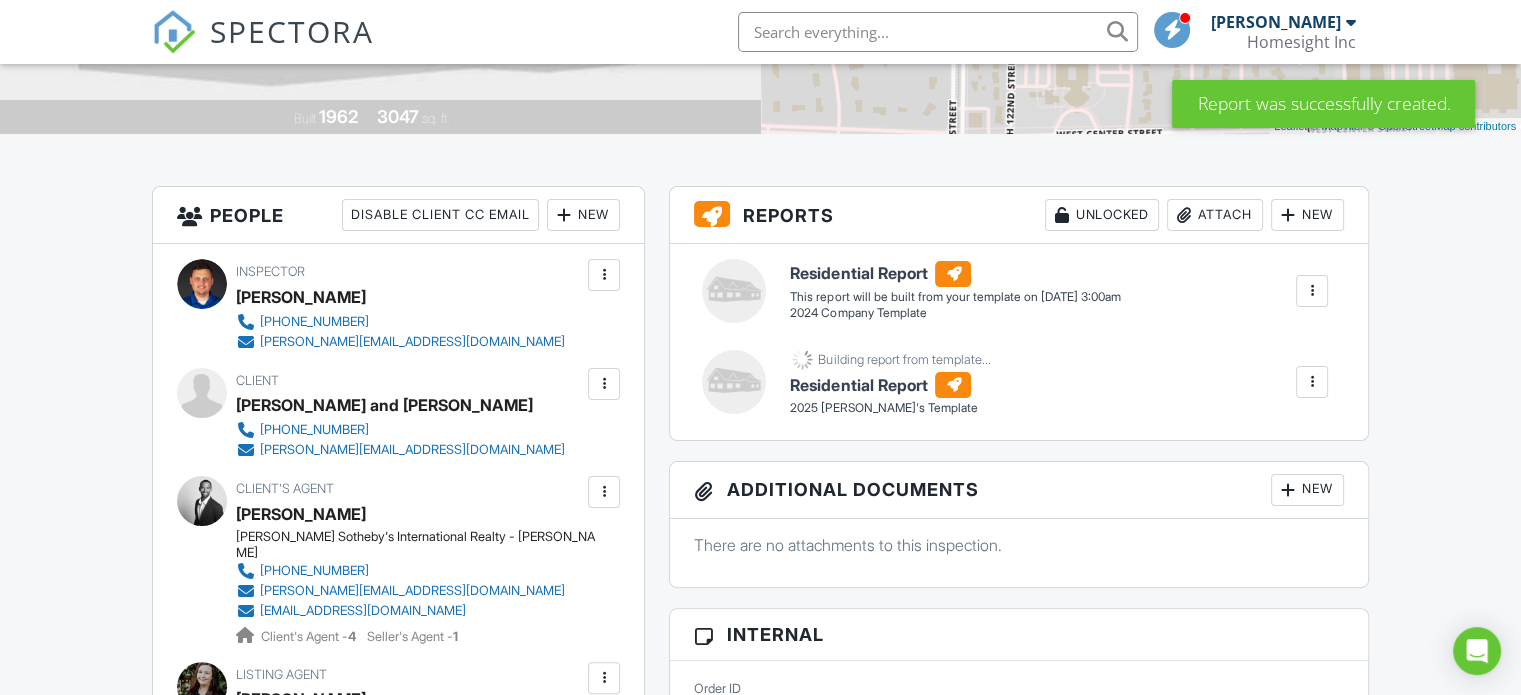 click at bounding box center (1312, 291) 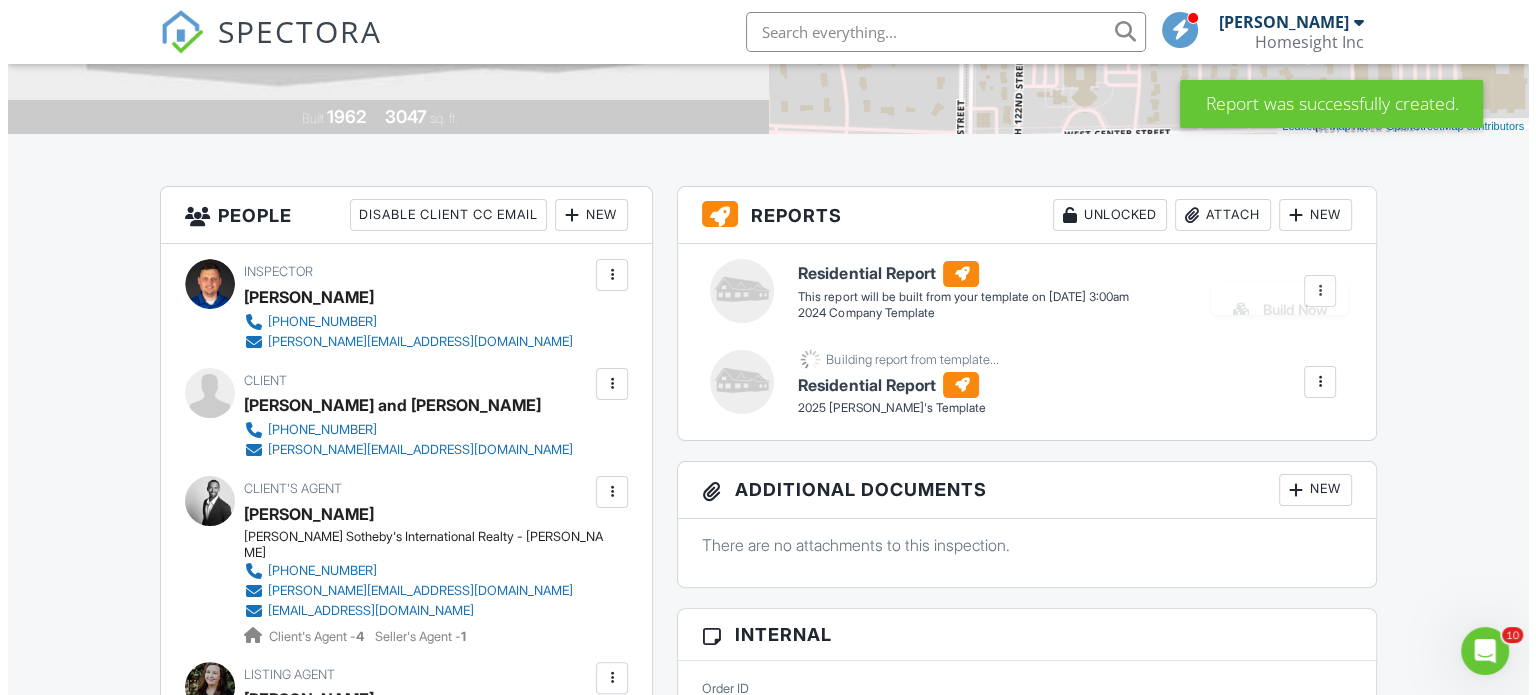 scroll, scrollTop: 0, scrollLeft: 0, axis: both 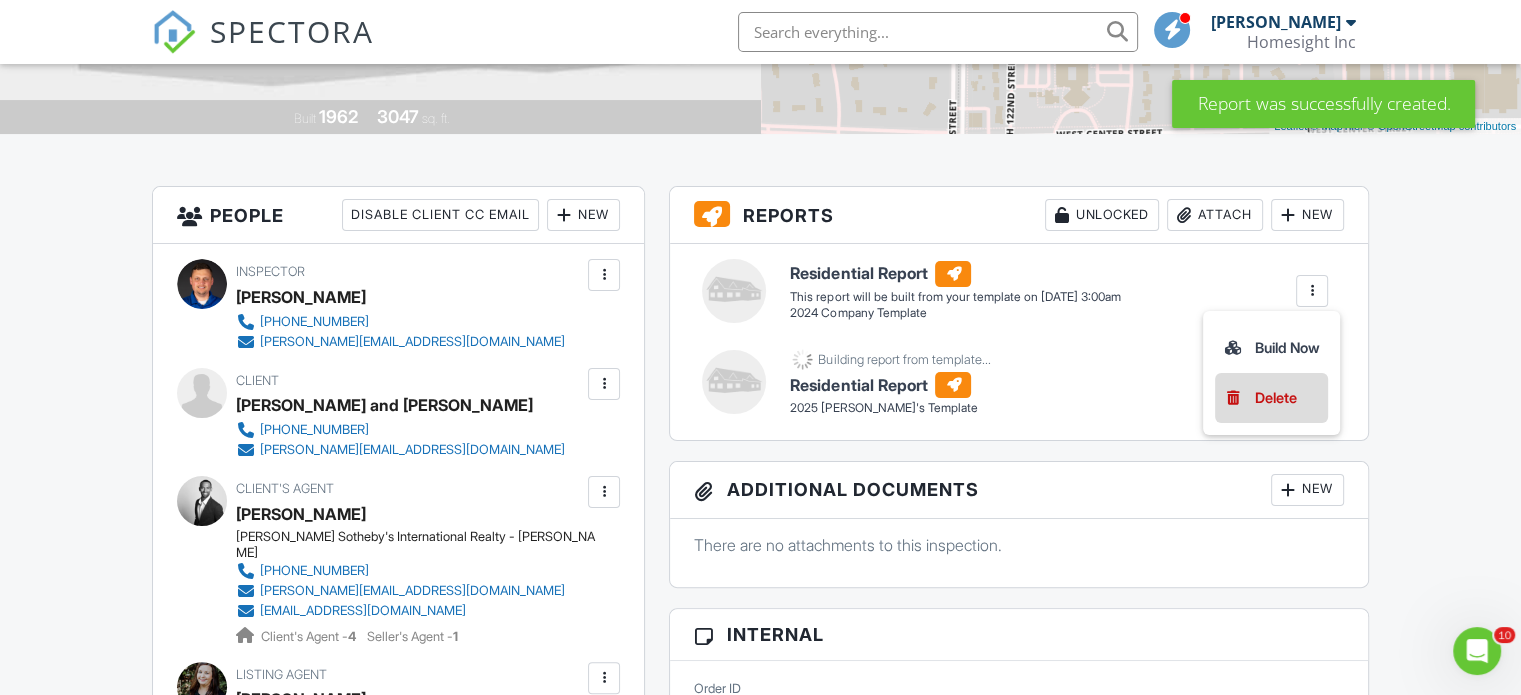 click on "Delete" at bounding box center (1276, 398) 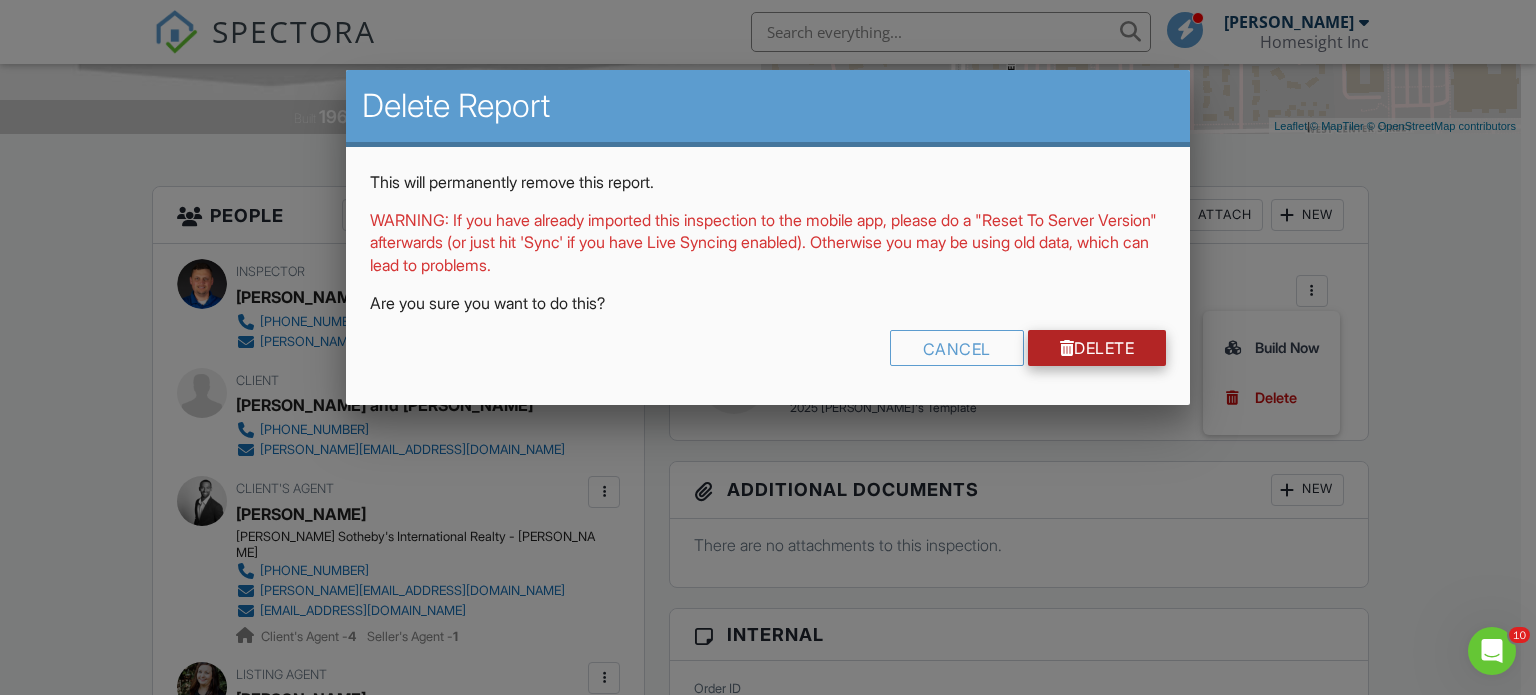 click on "Delete" at bounding box center [1097, 348] 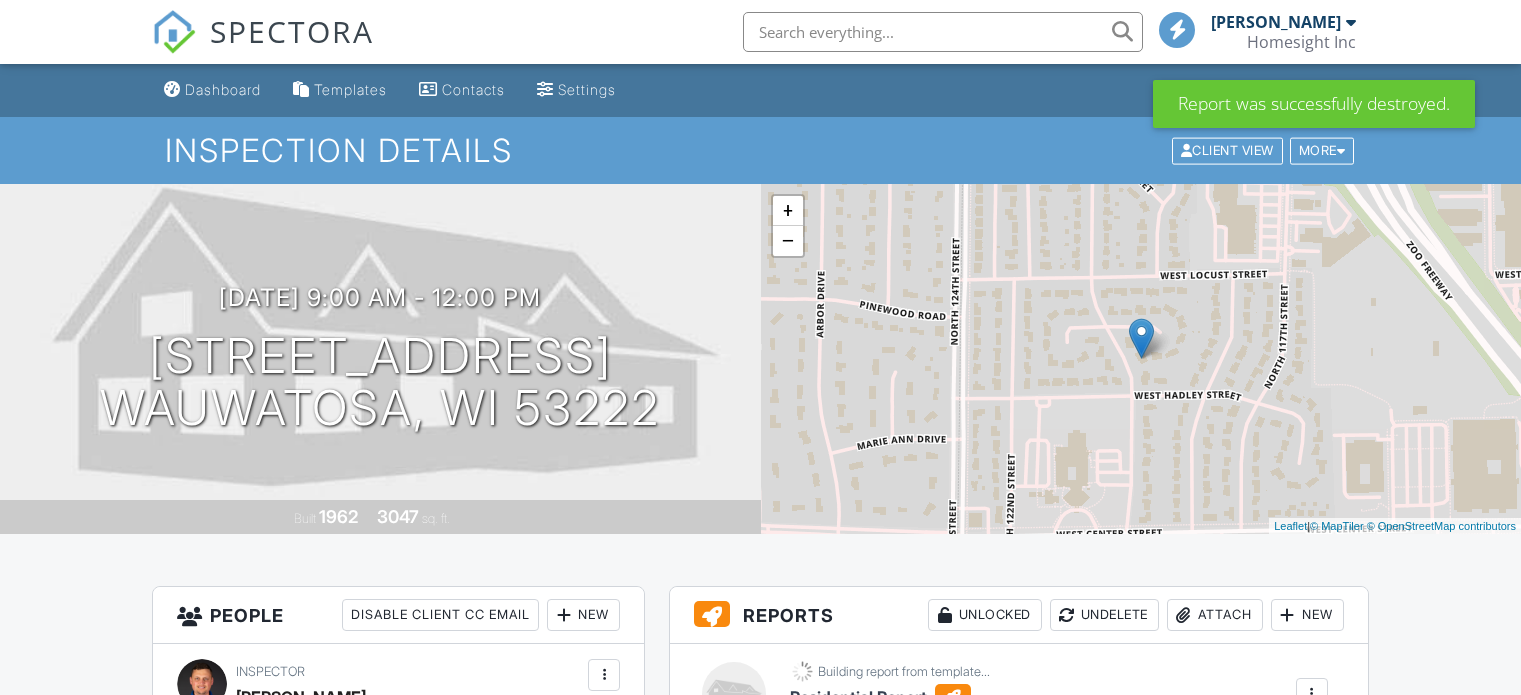 scroll, scrollTop: 0, scrollLeft: 0, axis: both 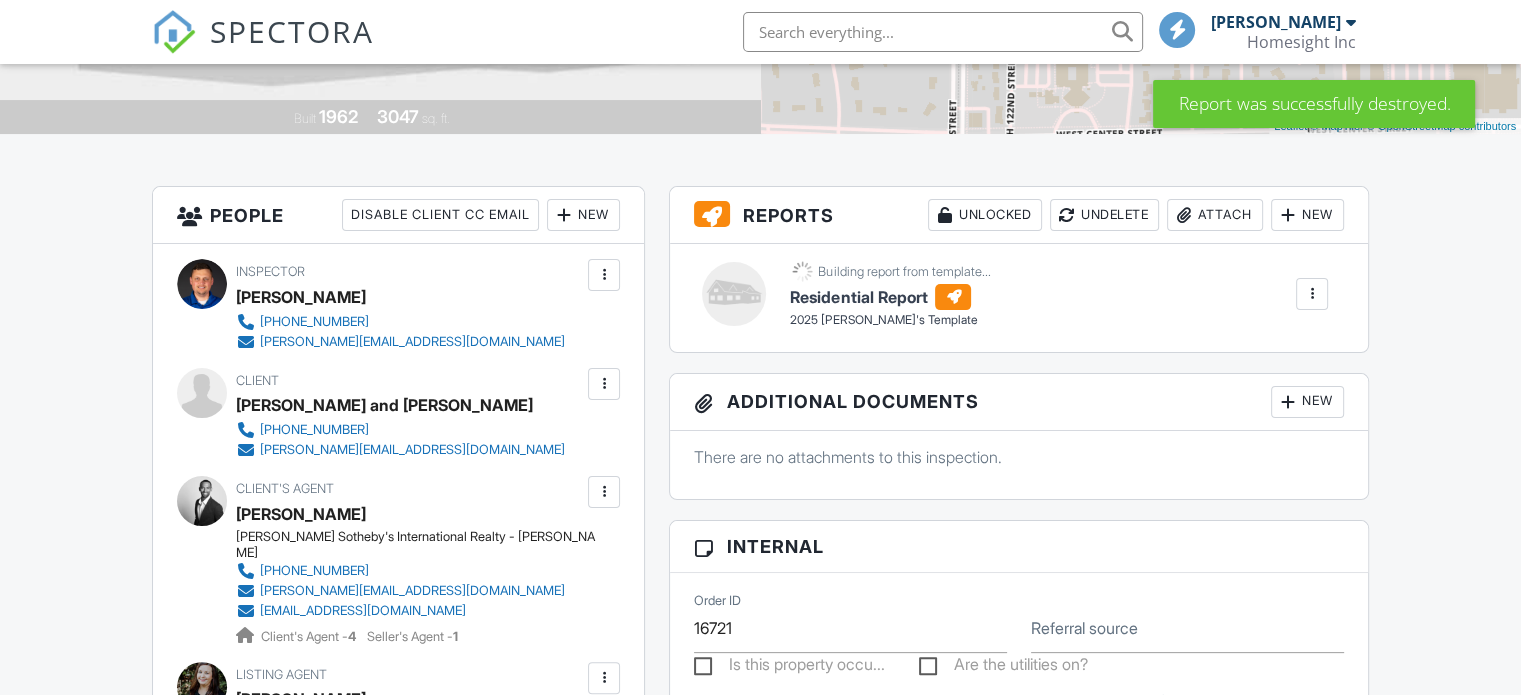 click on "New" at bounding box center (1307, 215) 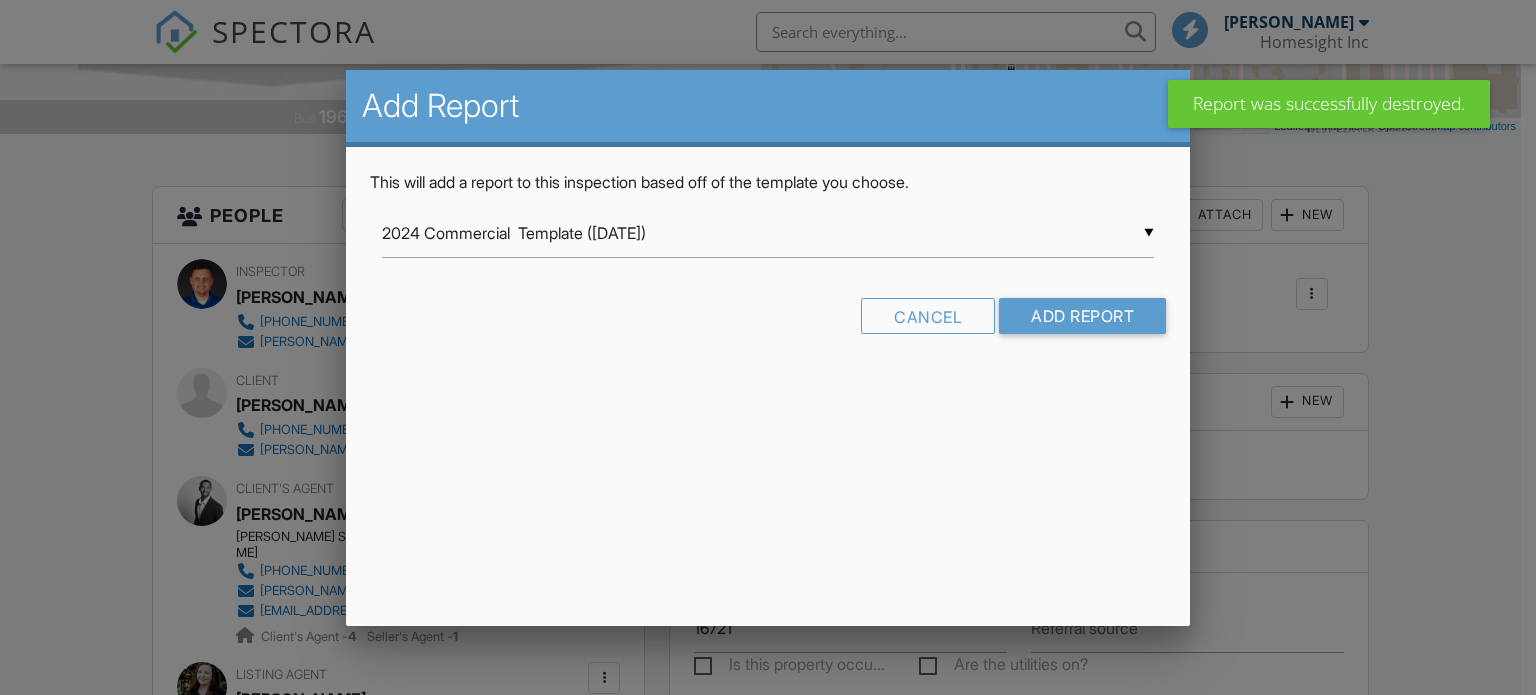 click on "▼ 2024 Commercial  Template ([DATE]) 2024 Commercial  Template ([DATE]) 2024 Company Template 2024 [PERSON_NAME] iPad Template  2025 Bob's Template 2025 [PERSON_NAME]'s Template 2025 [PERSON_NAME] Template  2025 Stand Alone Services CCPIA Template HHIA New Inspector template - 2024 NPMA-33 2025 Old 2024 COMMERCIAL INSPECTION REPORT Old bob's template Old Stand Alone Services 2024 Commercial  Template ([DATE])
2024 Company Template
2024 [PERSON_NAME] iPad Template
2025 Bob's Template
2025 [PERSON_NAME]'s Template
2025 [PERSON_NAME] Template
2025 Stand Alone Services
CCPIA Template
HHIA
New Inspector template - 2024
NPMA-33 2025
Old 2024 COMMERCIAL INSPECTION REPORT
Old bob's template
Old Stand Alone Services" at bounding box center [768, 233] 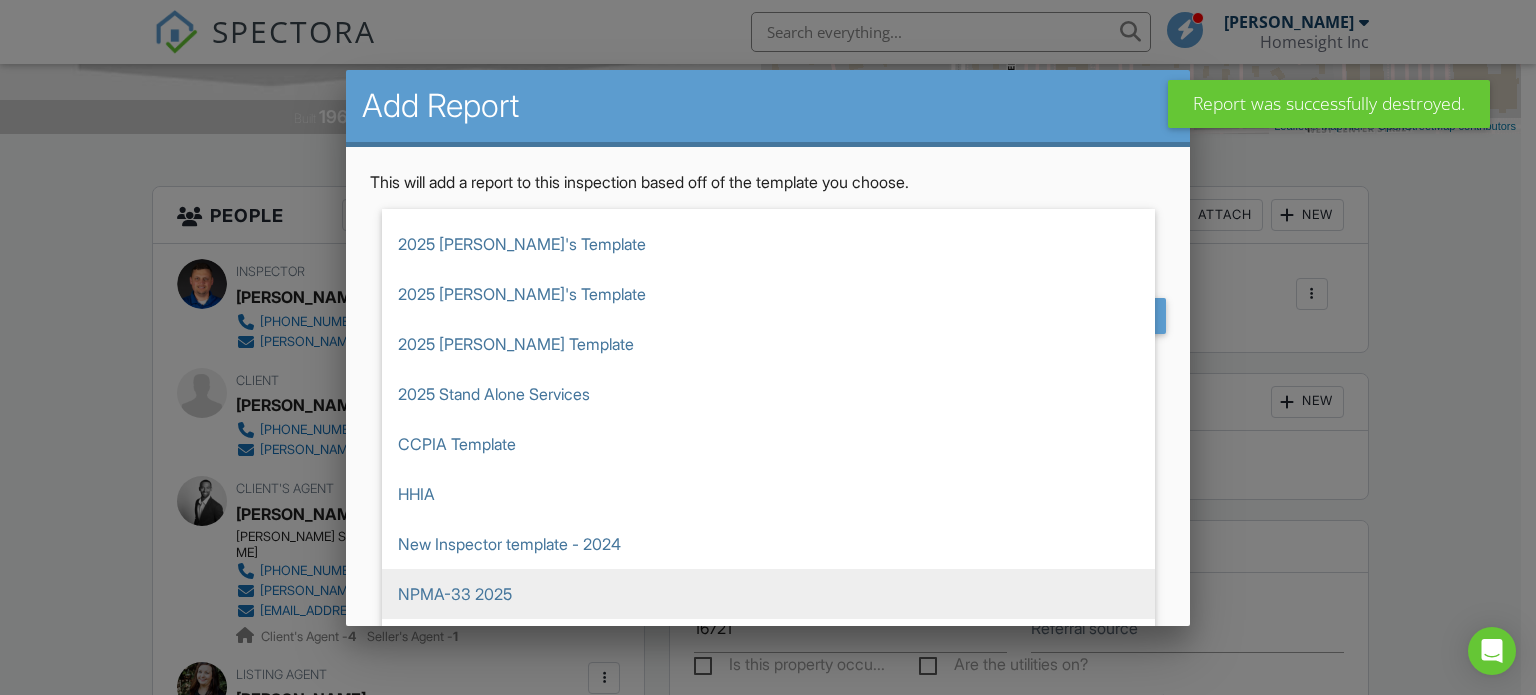 scroll, scrollTop: 213, scrollLeft: 0, axis: vertical 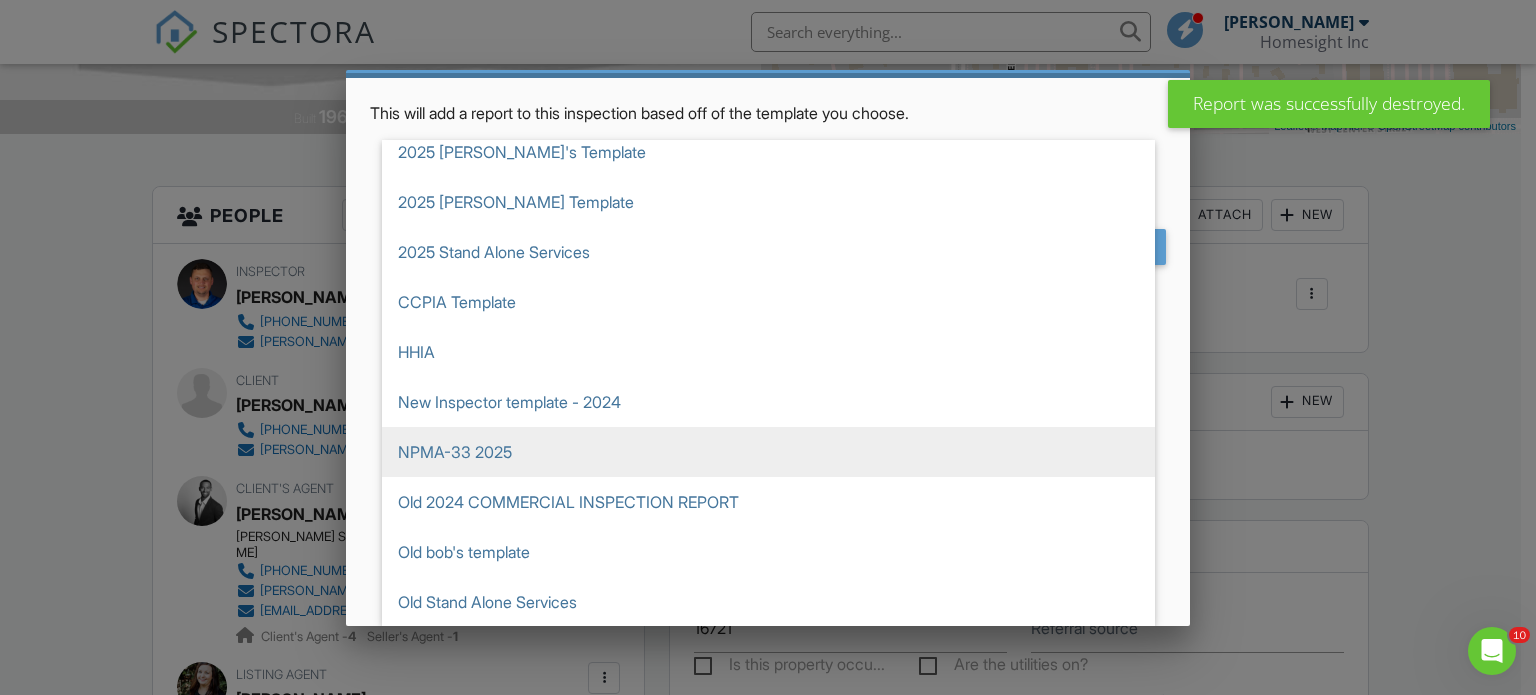 click on "NPMA-33 2025" at bounding box center [768, 452] 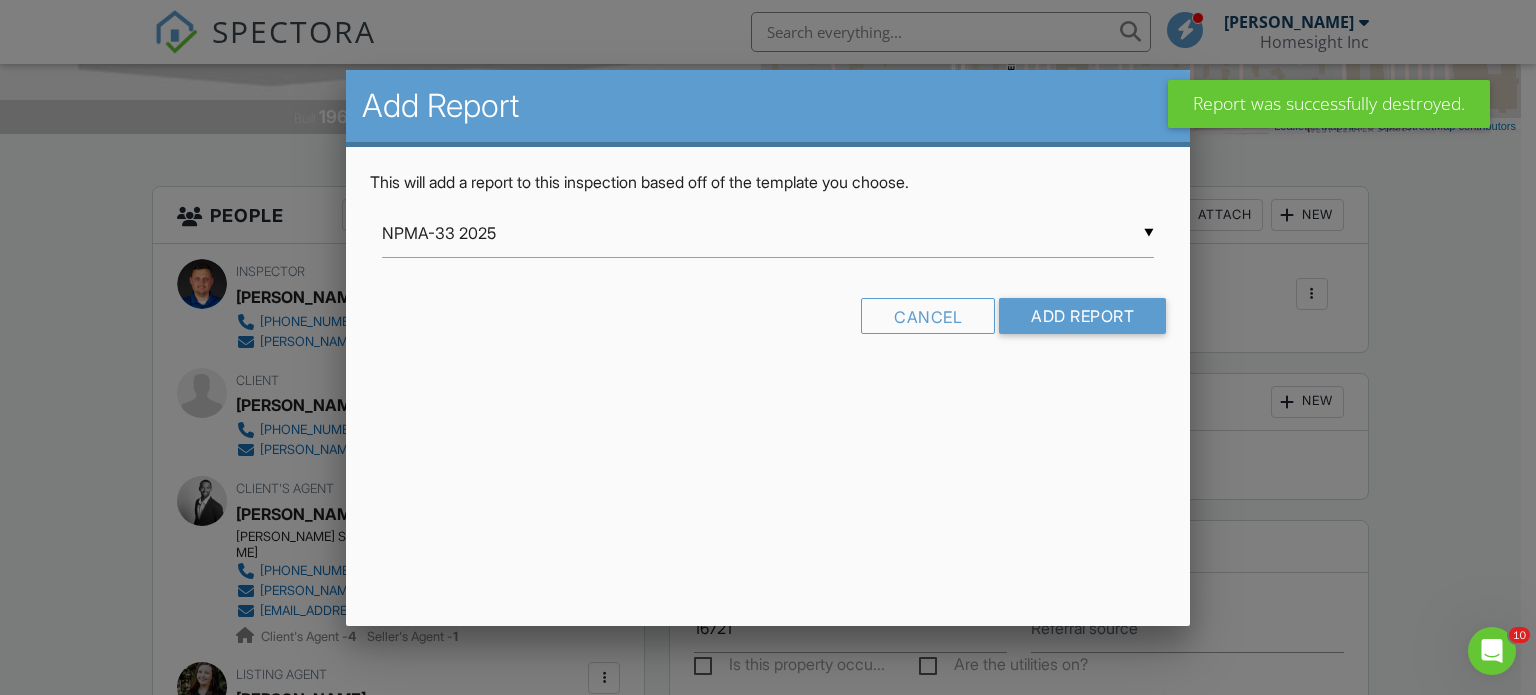scroll, scrollTop: 0, scrollLeft: 0, axis: both 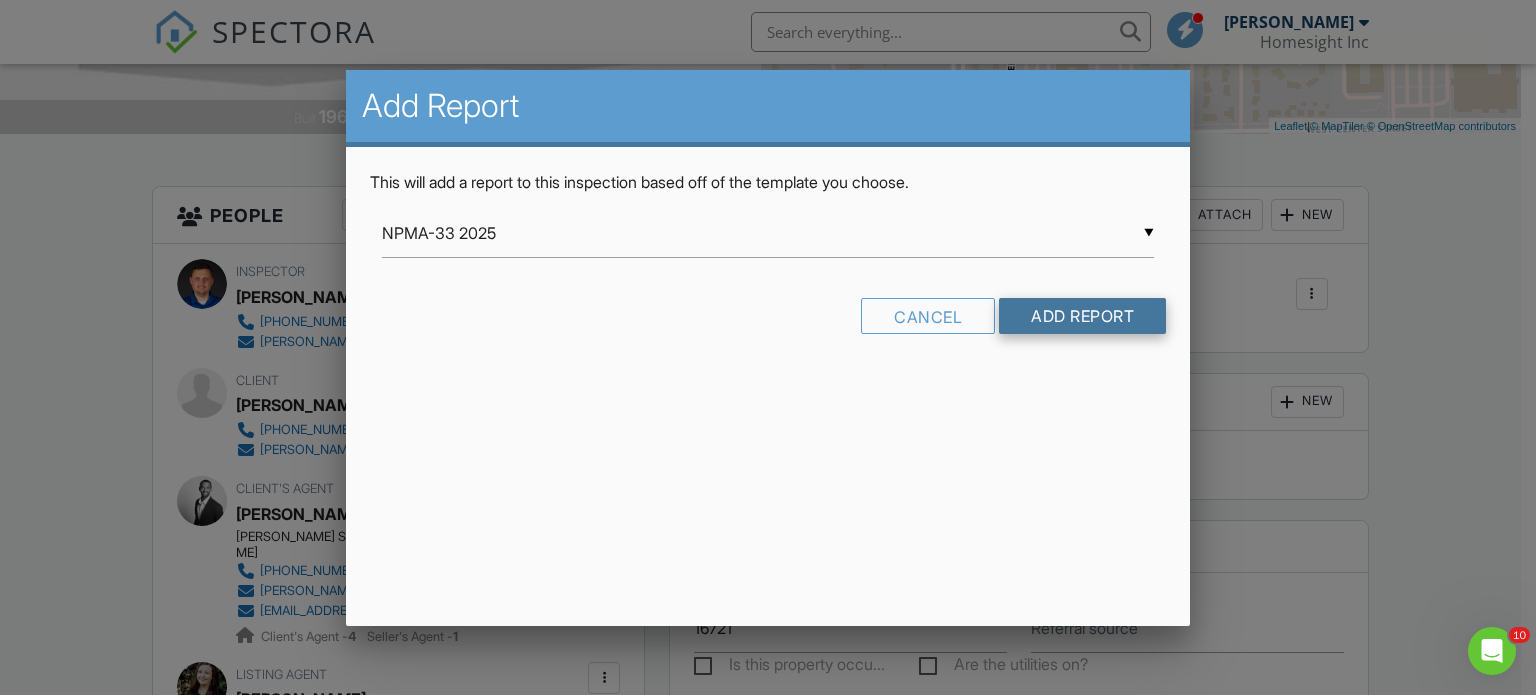 click on "Add Report" at bounding box center [1082, 316] 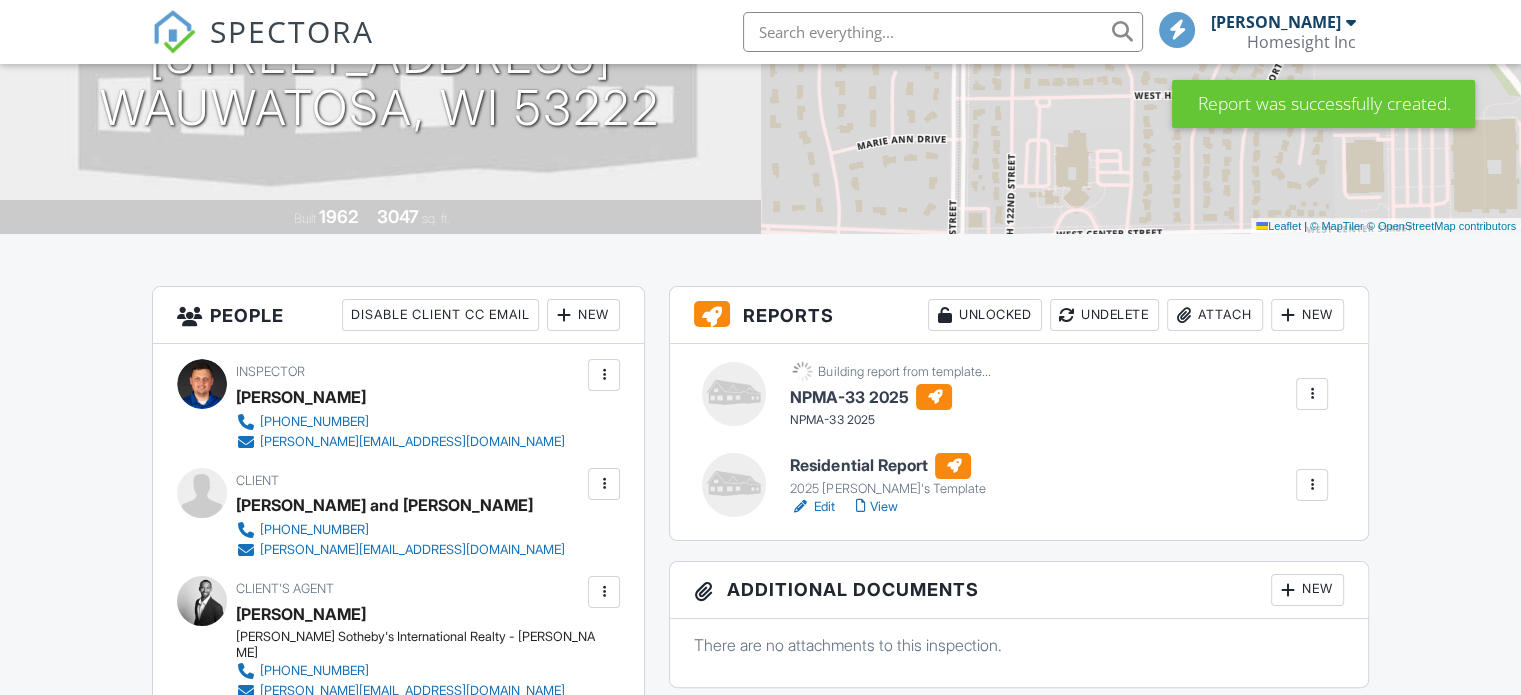 scroll, scrollTop: 0, scrollLeft: 0, axis: both 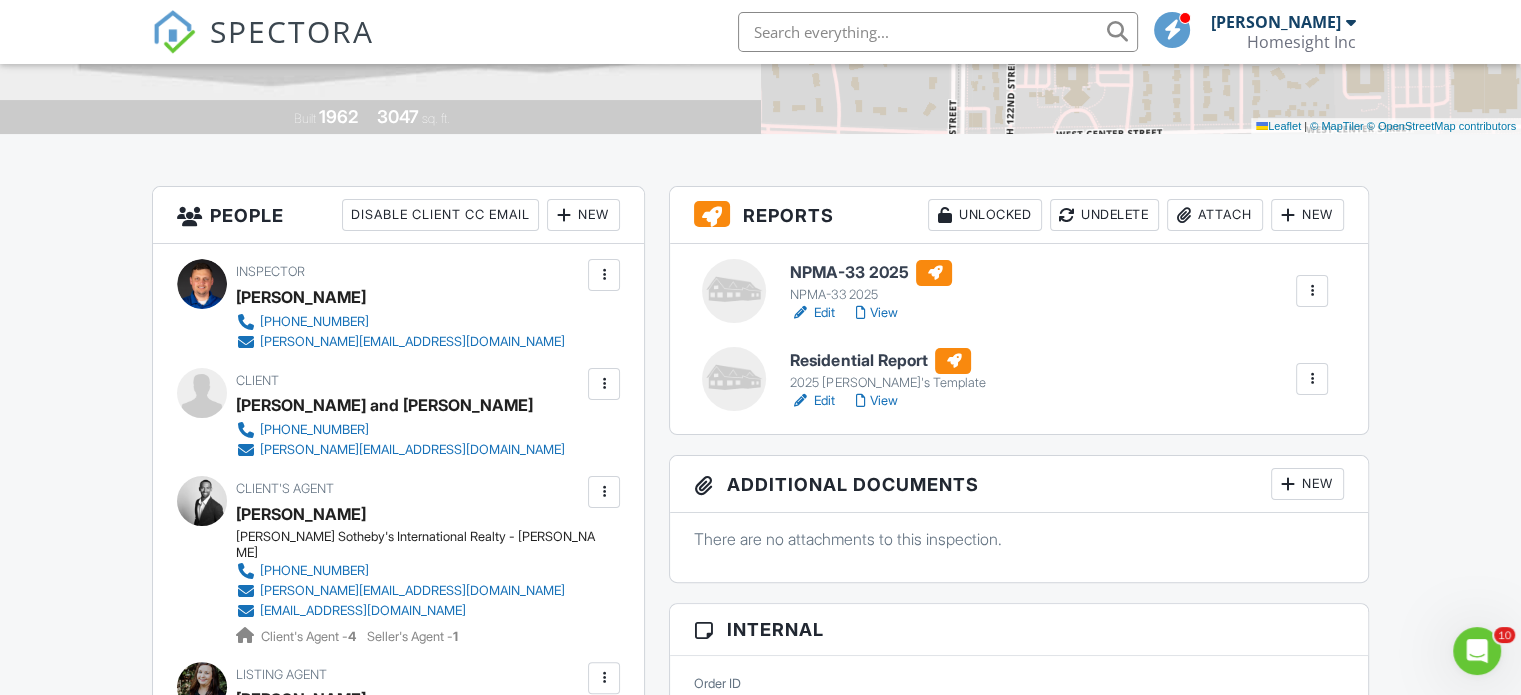 click at bounding box center (1312, 291) 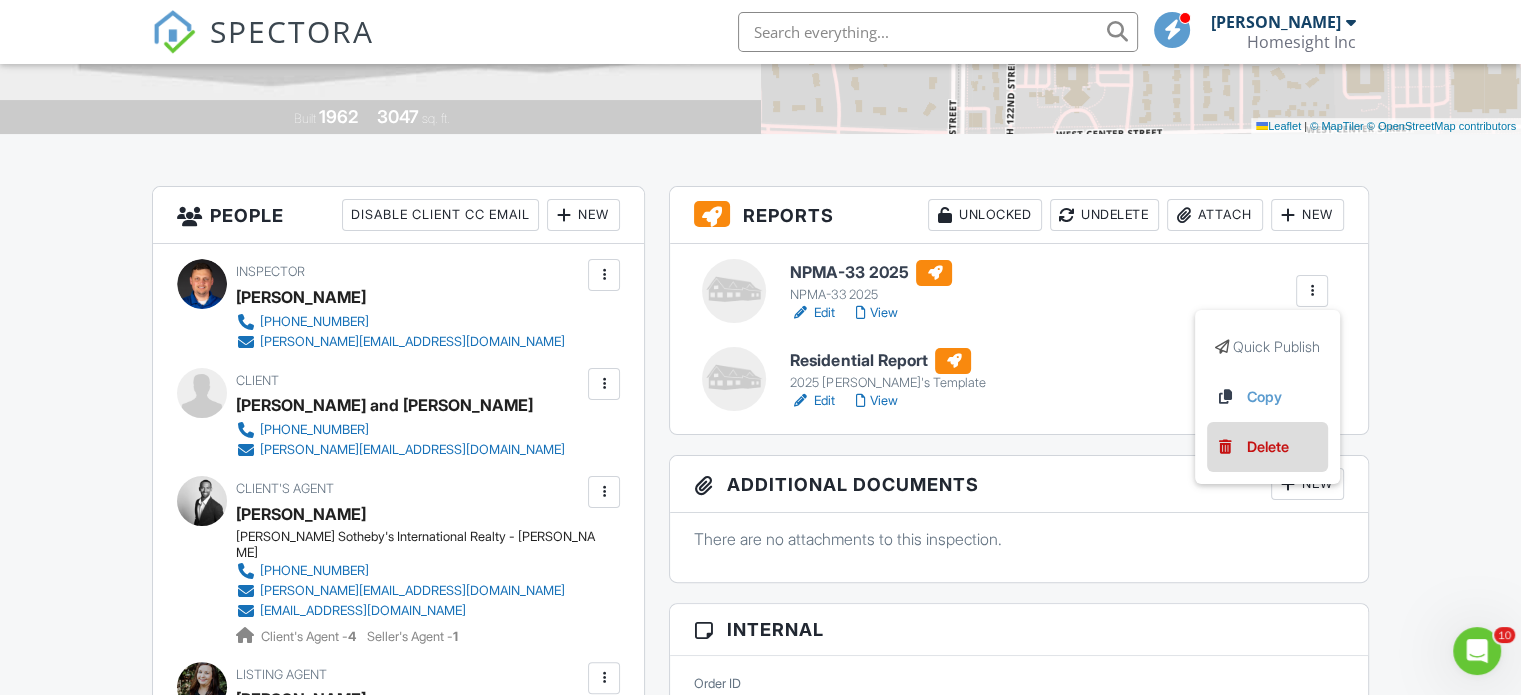 click on "Delete" at bounding box center (1268, 447) 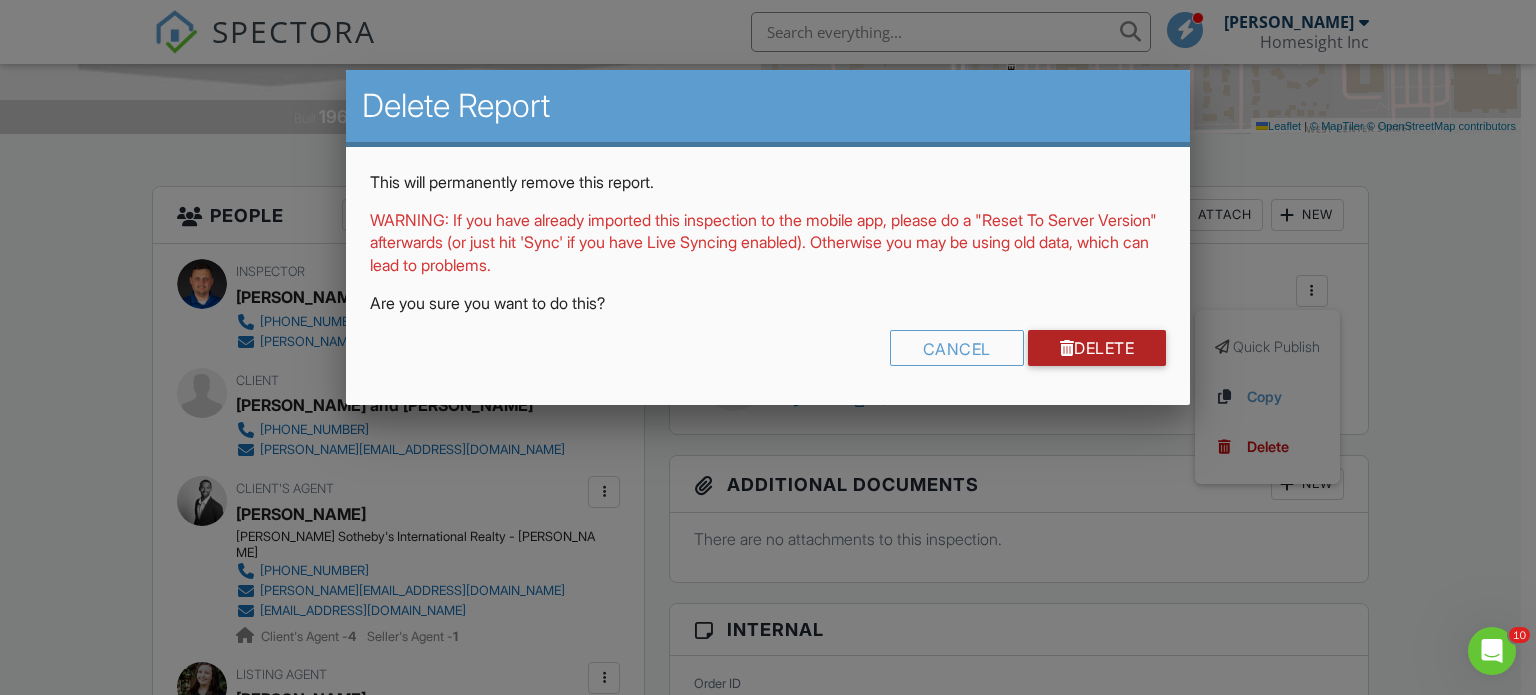 click on "Delete" at bounding box center [1097, 348] 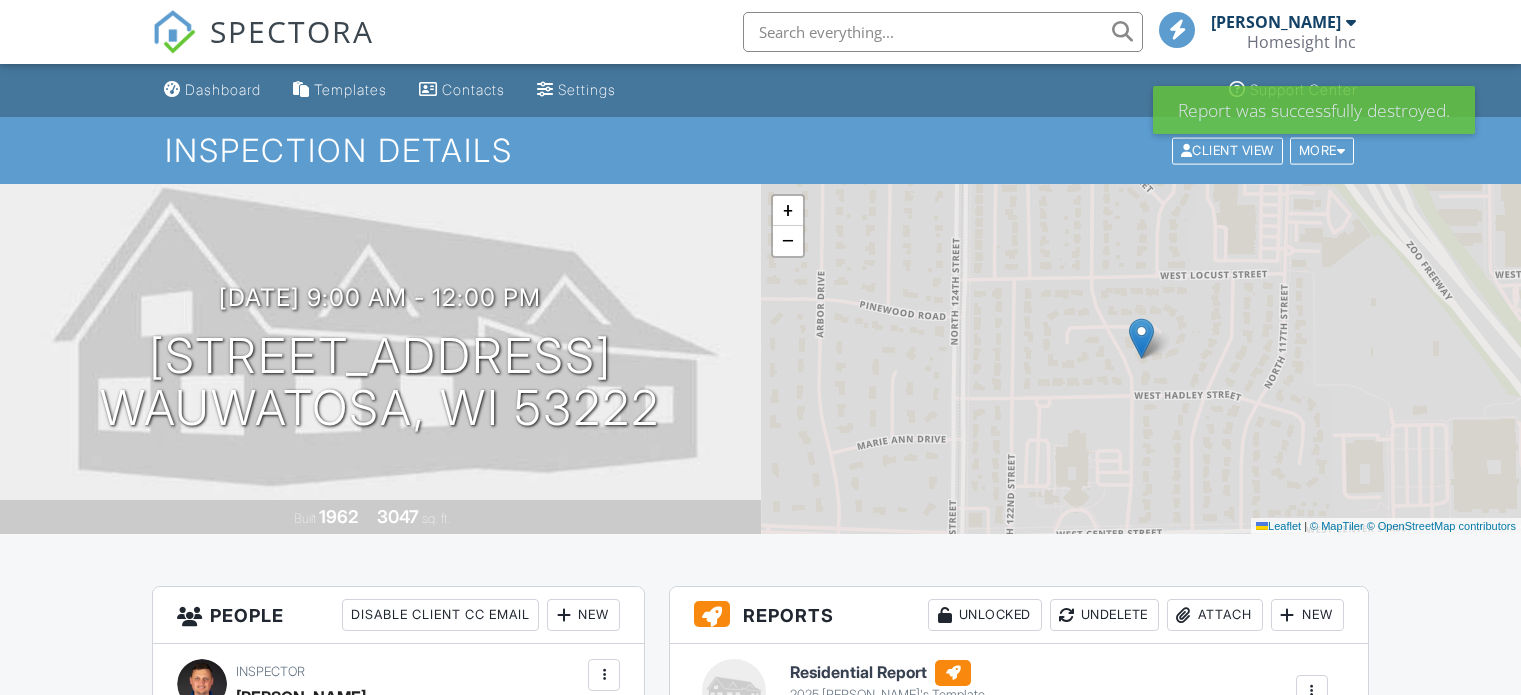 scroll, scrollTop: 0, scrollLeft: 0, axis: both 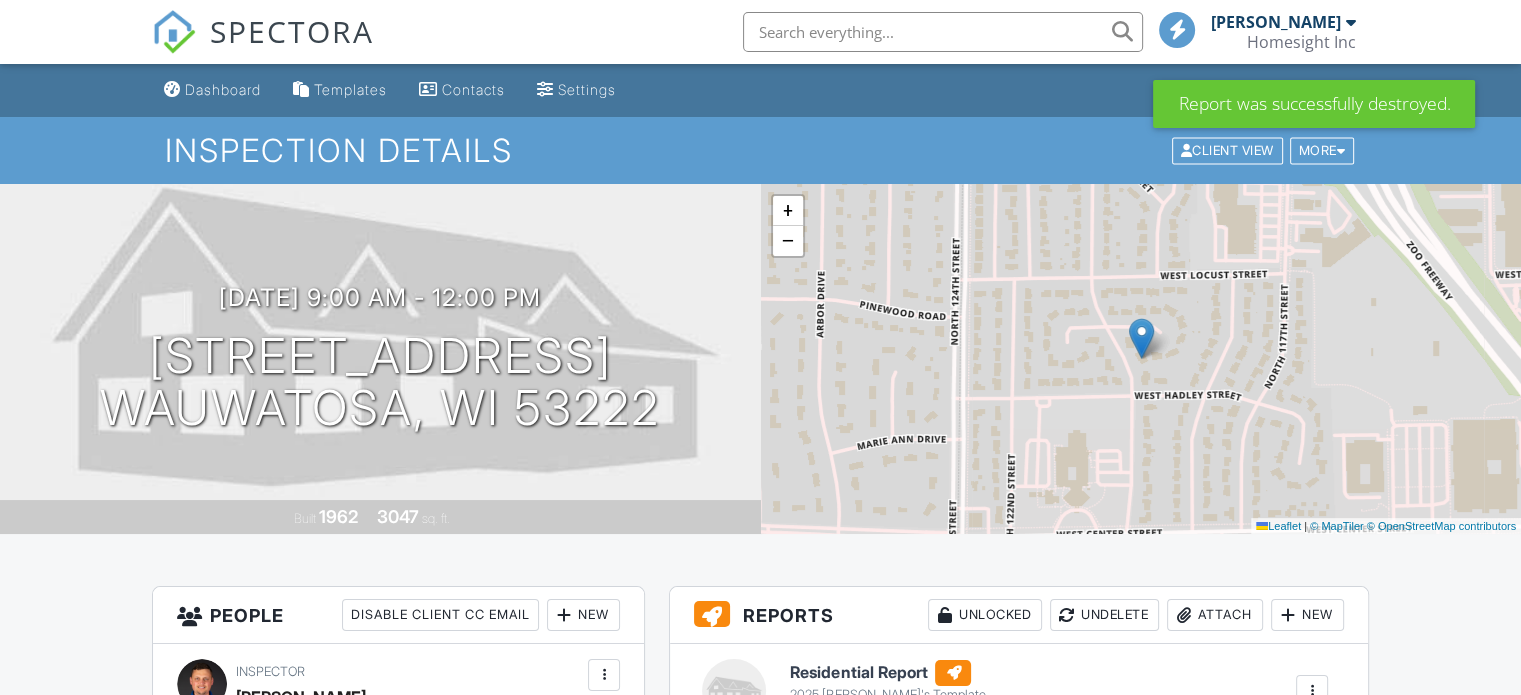 click on "SPECTORA" at bounding box center (292, 31) 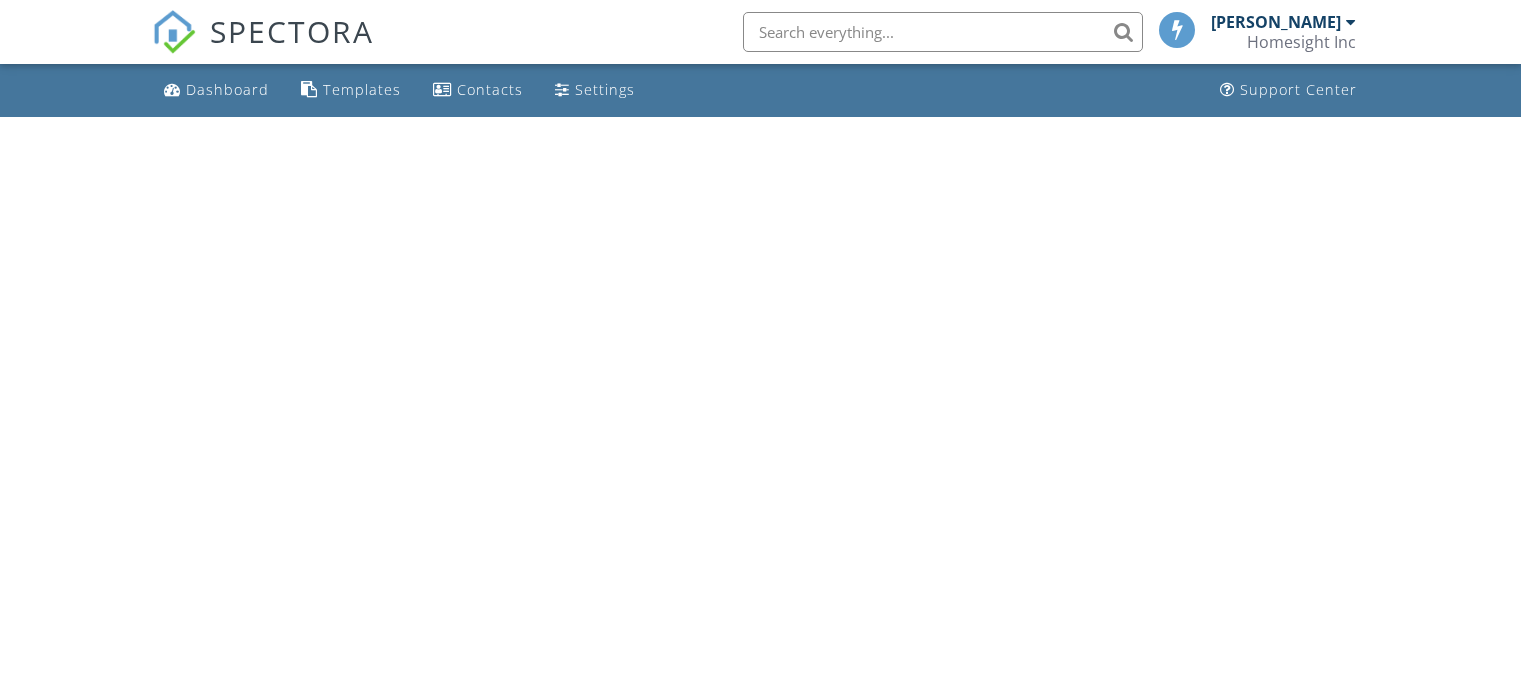 scroll, scrollTop: 0, scrollLeft: 0, axis: both 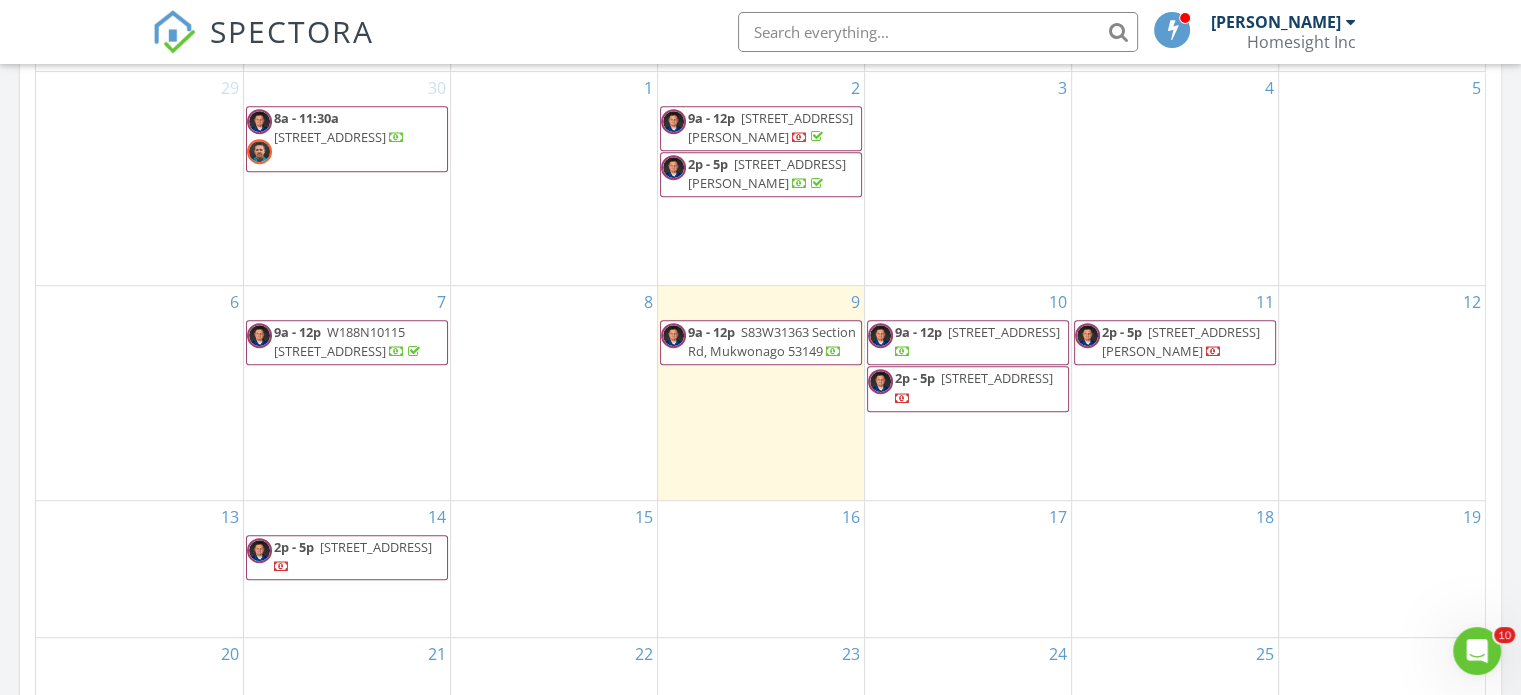 click on "2p - 5p
1421 N Golden Lake Rd, Oconomowoc 53066" at bounding box center [968, 388] 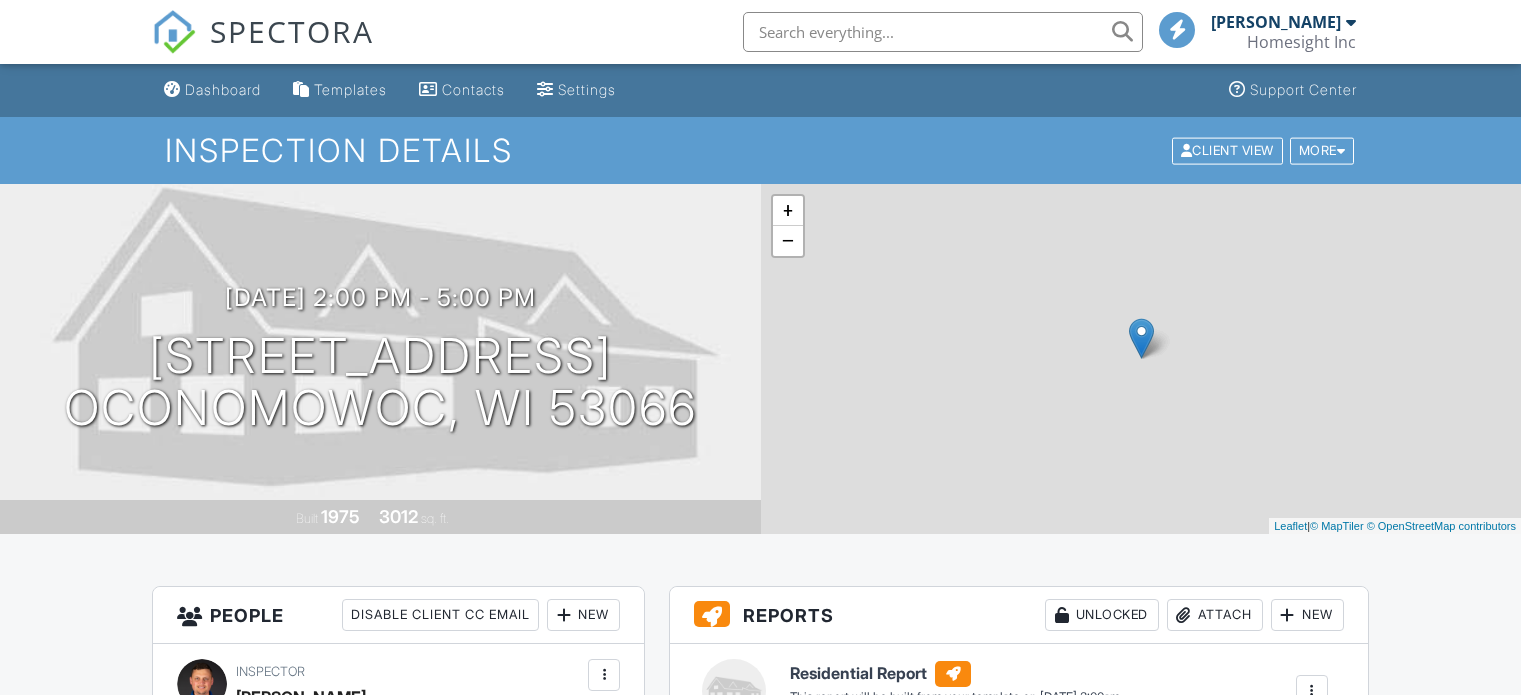 scroll, scrollTop: 0, scrollLeft: 0, axis: both 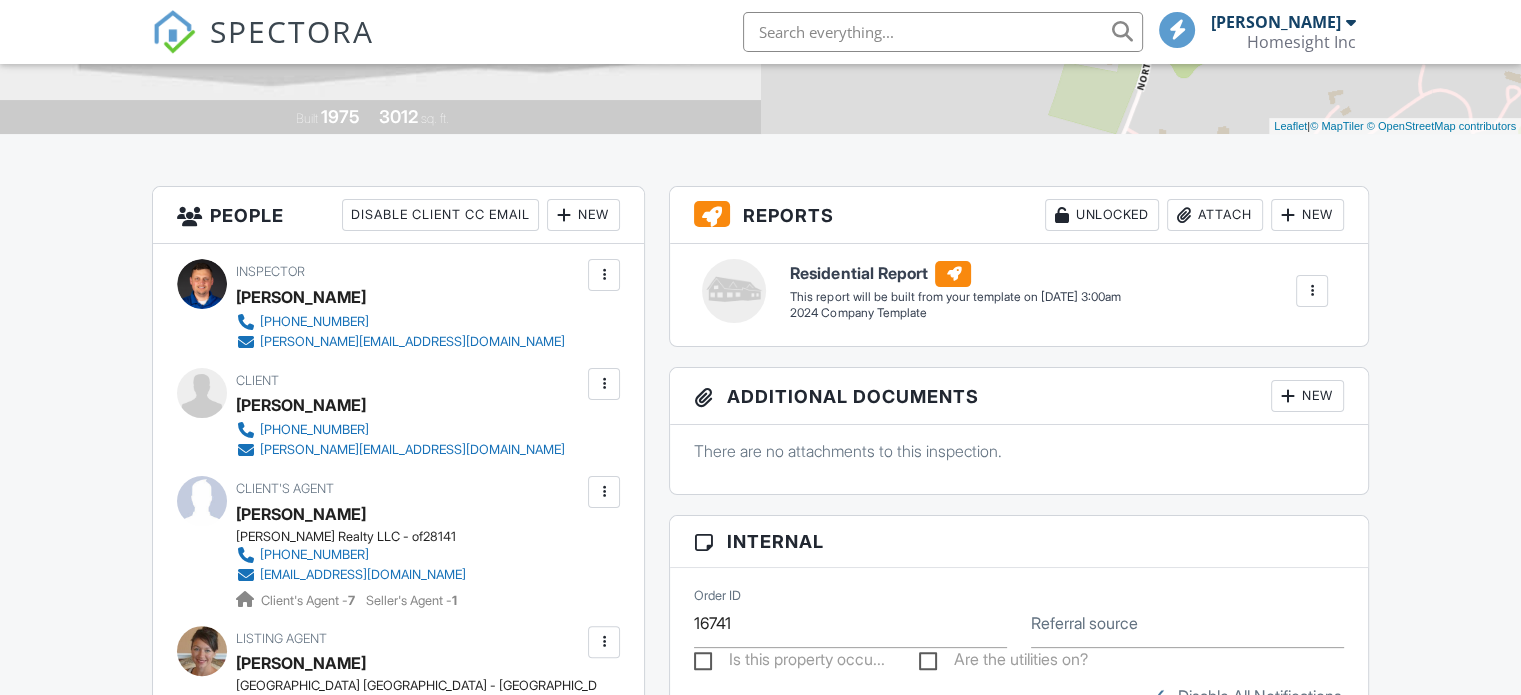 click on "New" at bounding box center [1307, 215] 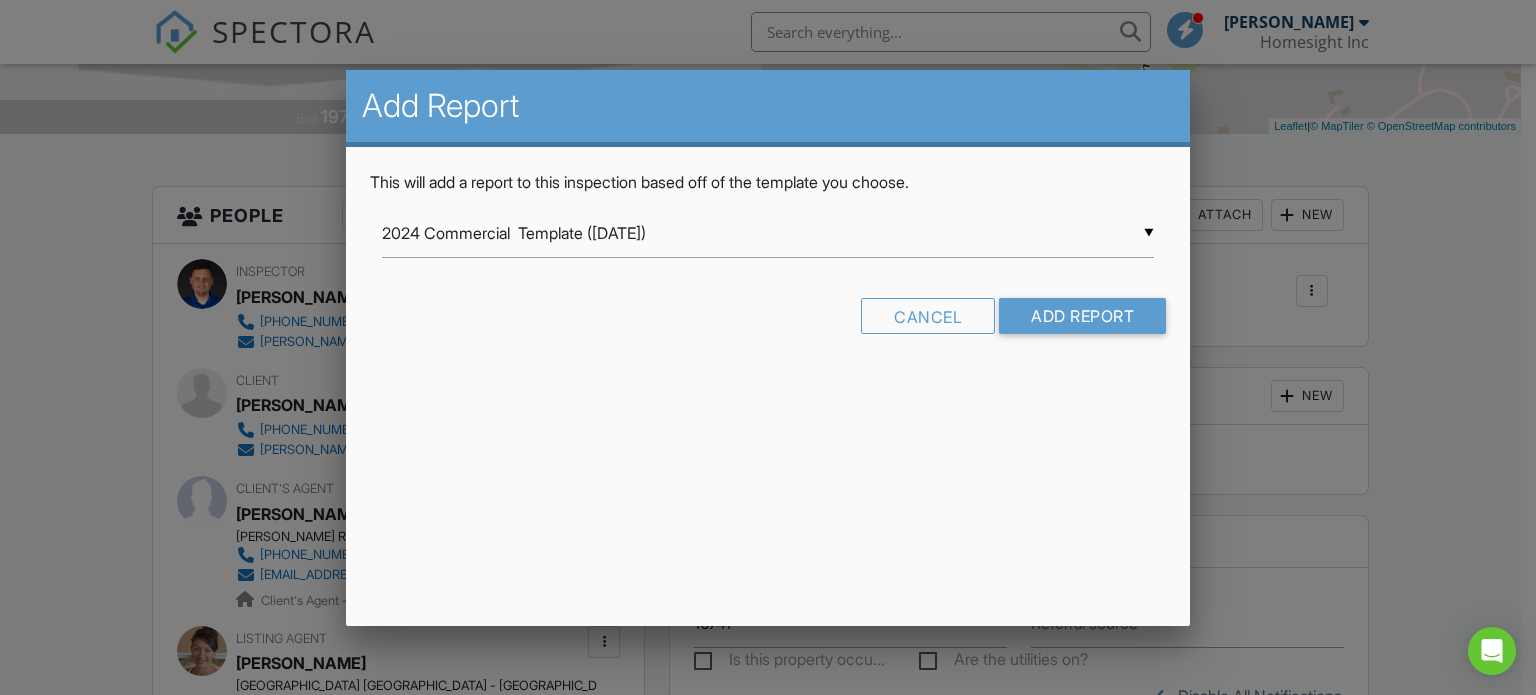 click on "▼ 2024 Commercial  Template (2/27/24) 2024 Commercial  Template (2/27/24) 2024 Company Template 2024 Scott's iPad Template  2025 Bob's Template 2025 Dustin's Template 2025 Ryan's Template  2025 Stand Alone Services CCPIA Template HHIA New Inspector template - 2024 NPMA-33 2025 Old 2024 COMMERCIAL INSPECTION REPORT Old bob's template Old Stand Alone Services 2024 Commercial  Template (2/27/24)
2024 Company Template
2024 Scott's iPad Template
2025 Bob's Template
2025 Dustin's Template
2025 Ryan's Template
2025 Stand Alone Services
CCPIA Template
HHIA
New Inspector template - 2024
NPMA-33 2025
Old 2024 COMMERCIAL INSPECTION REPORT
Old bob's template
Old Stand Alone Services" at bounding box center (768, 233) 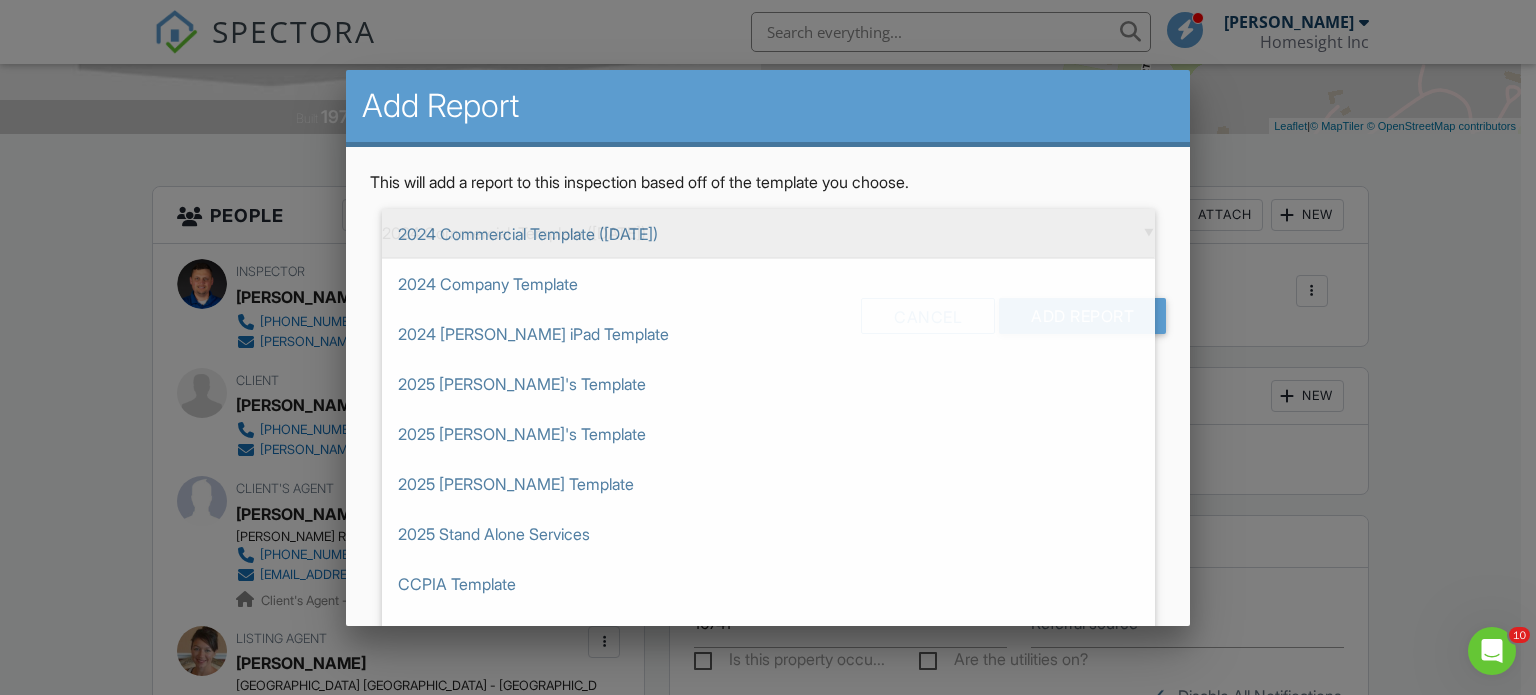 scroll, scrollTop: 0, scrollLeft: 0, axis: both 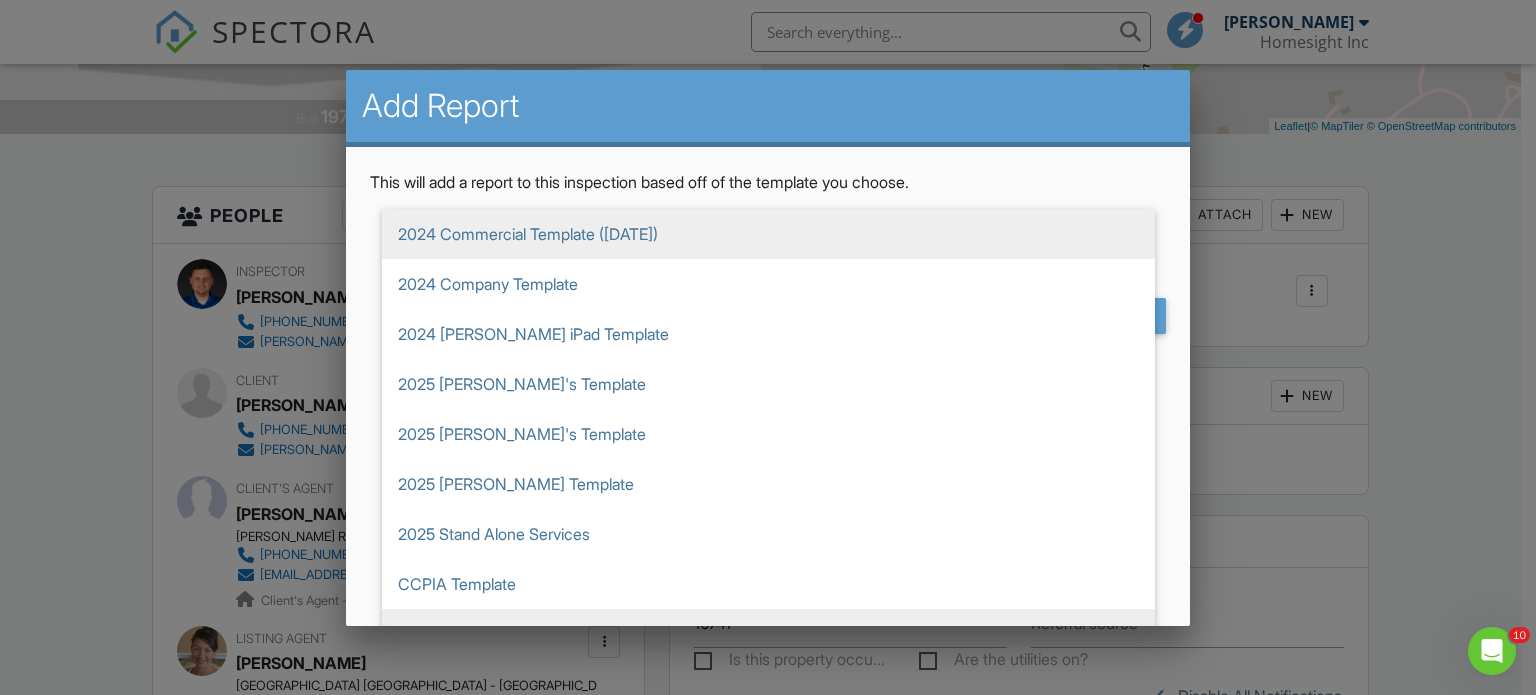 click on "2025 [PERSON_NAME]'s Template" at bounding box center [768, 434] 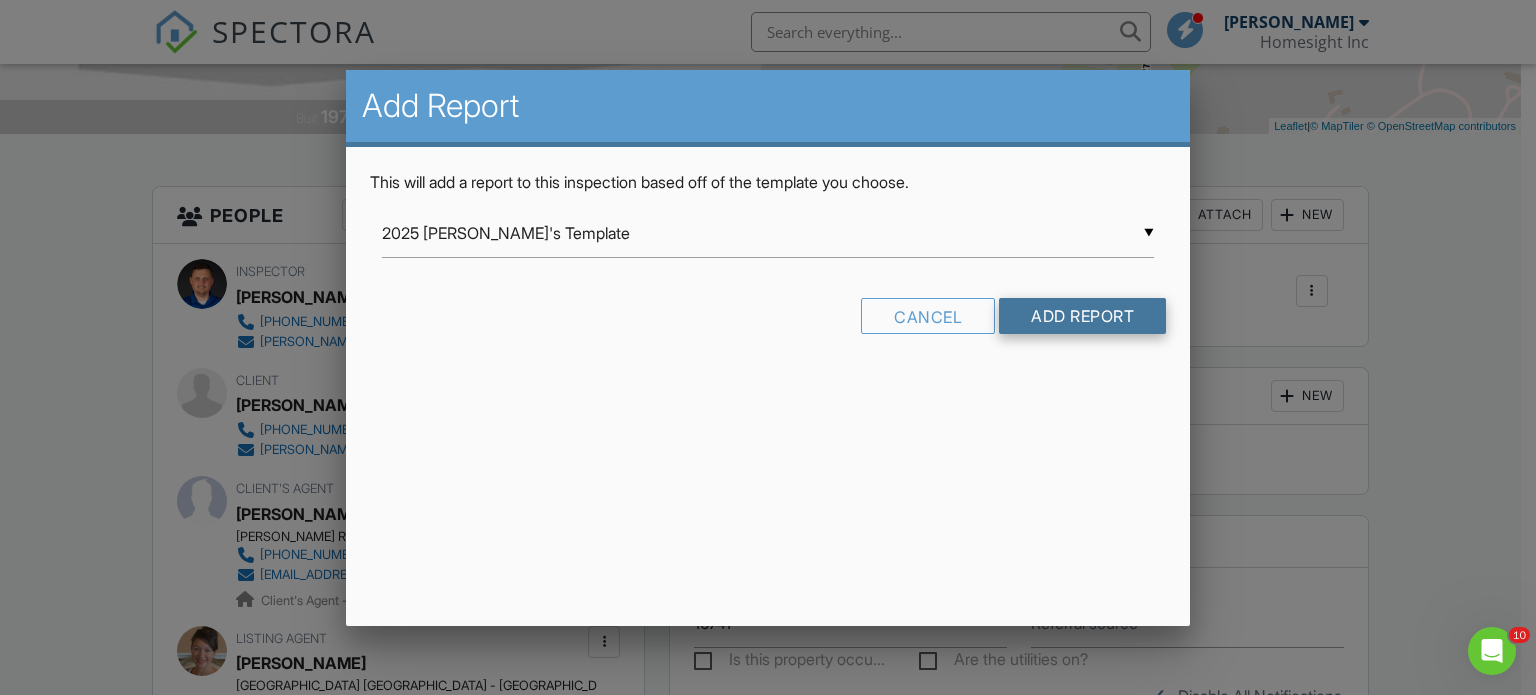 click on "Add Report" at bounding box center [1082, 316] 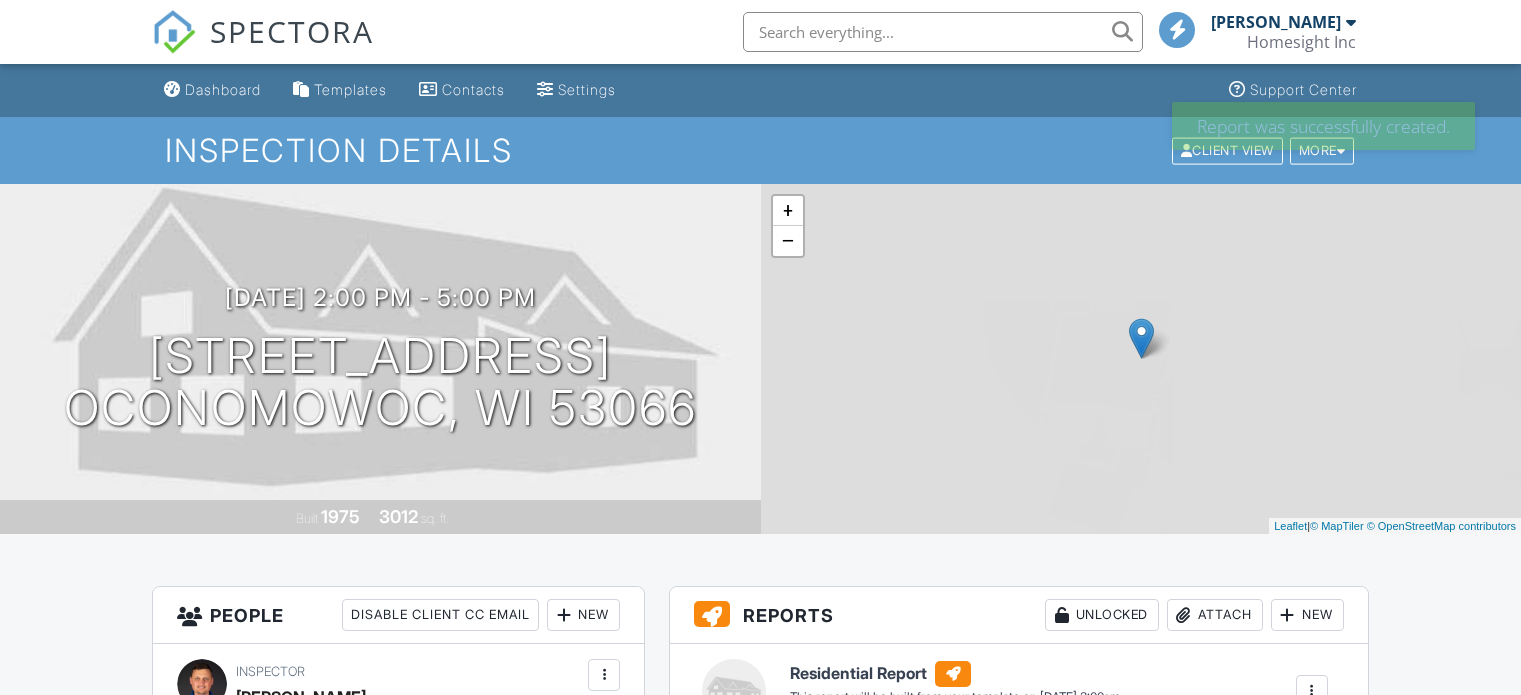 scroll, scrollTop: 0, scrollLeft: 0, axis: both 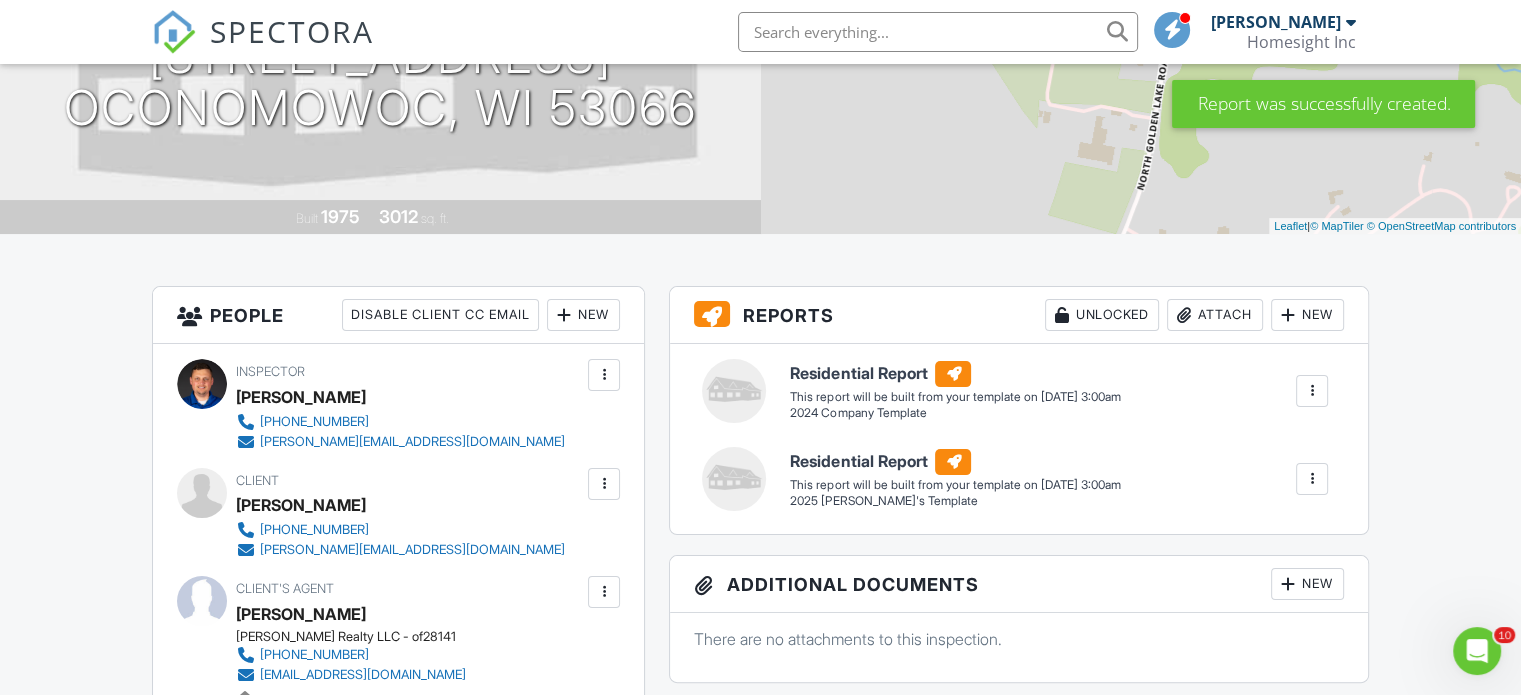 click at bounding box center (1312, 391) 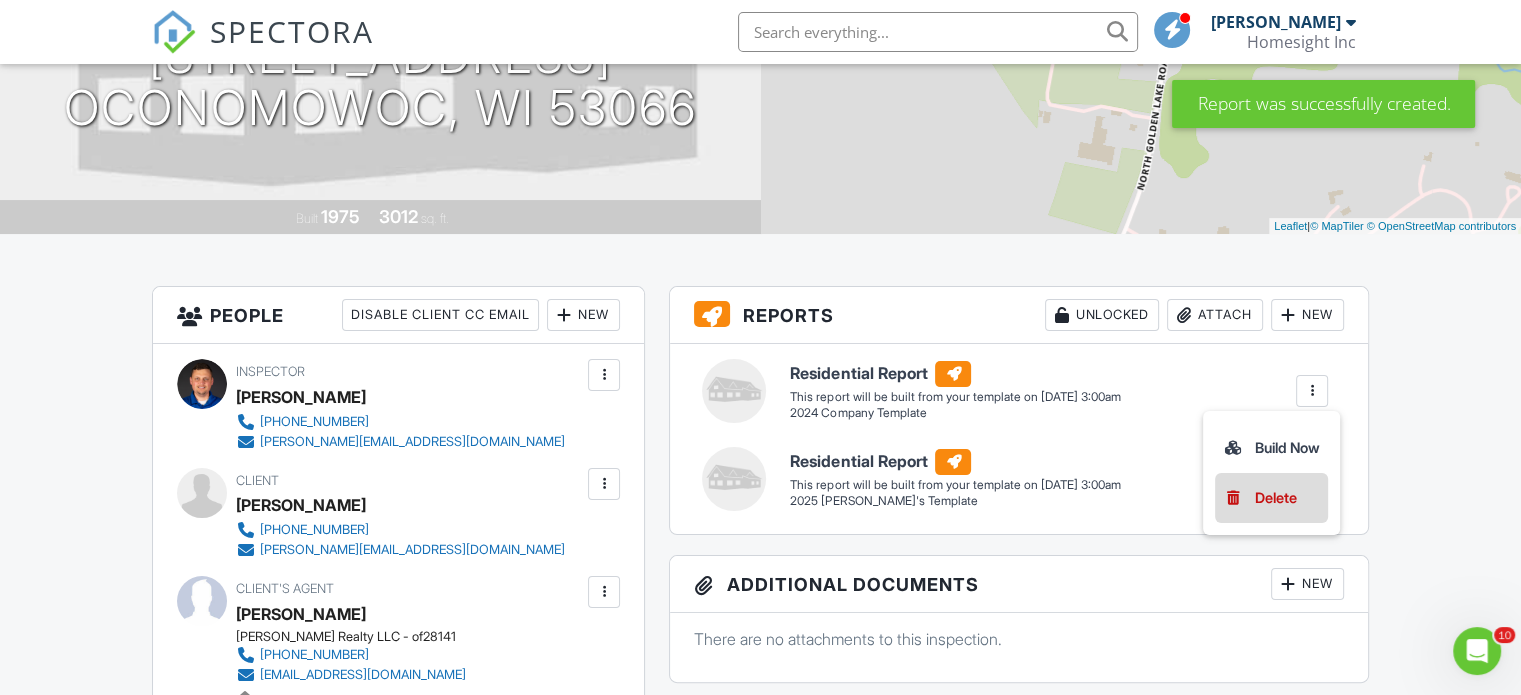 click on "Delete" at bounding box center (1271, 498) 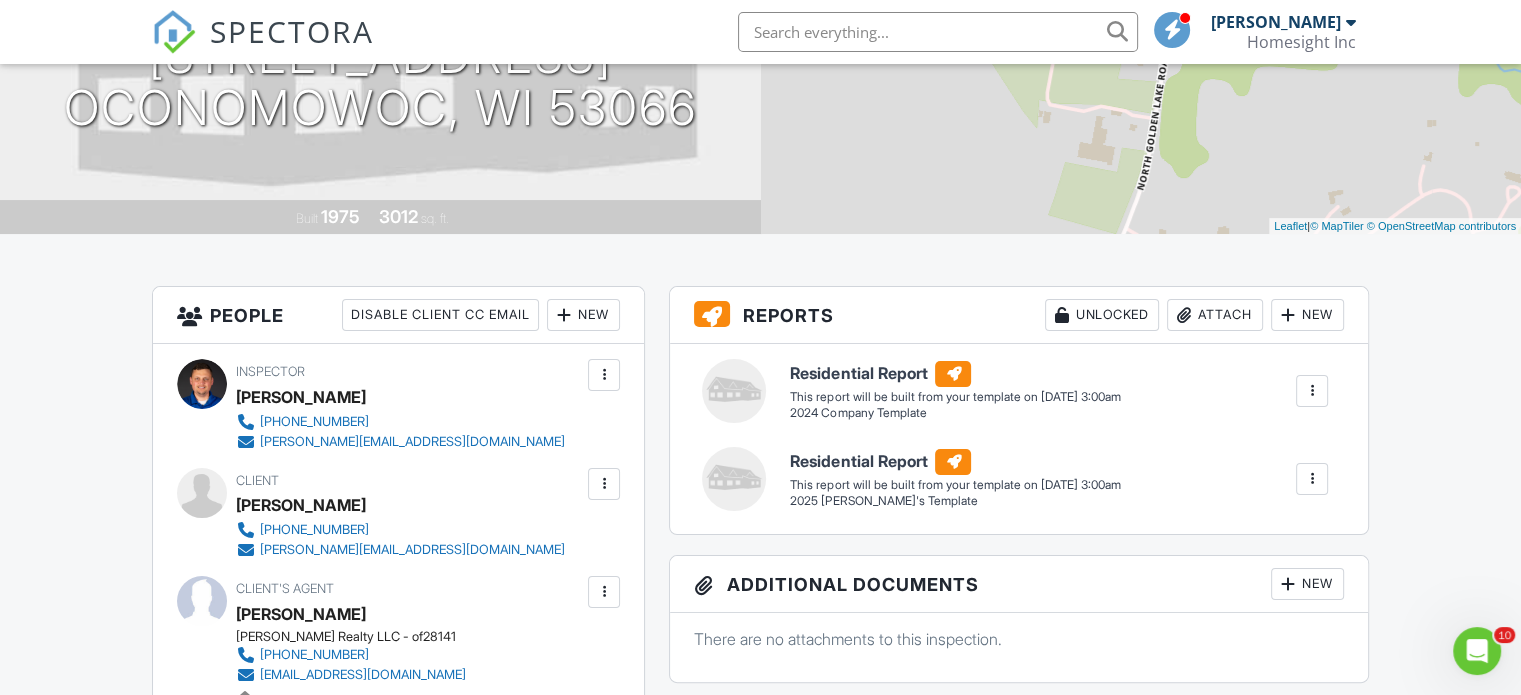 click at bounding box center (1312, 391) 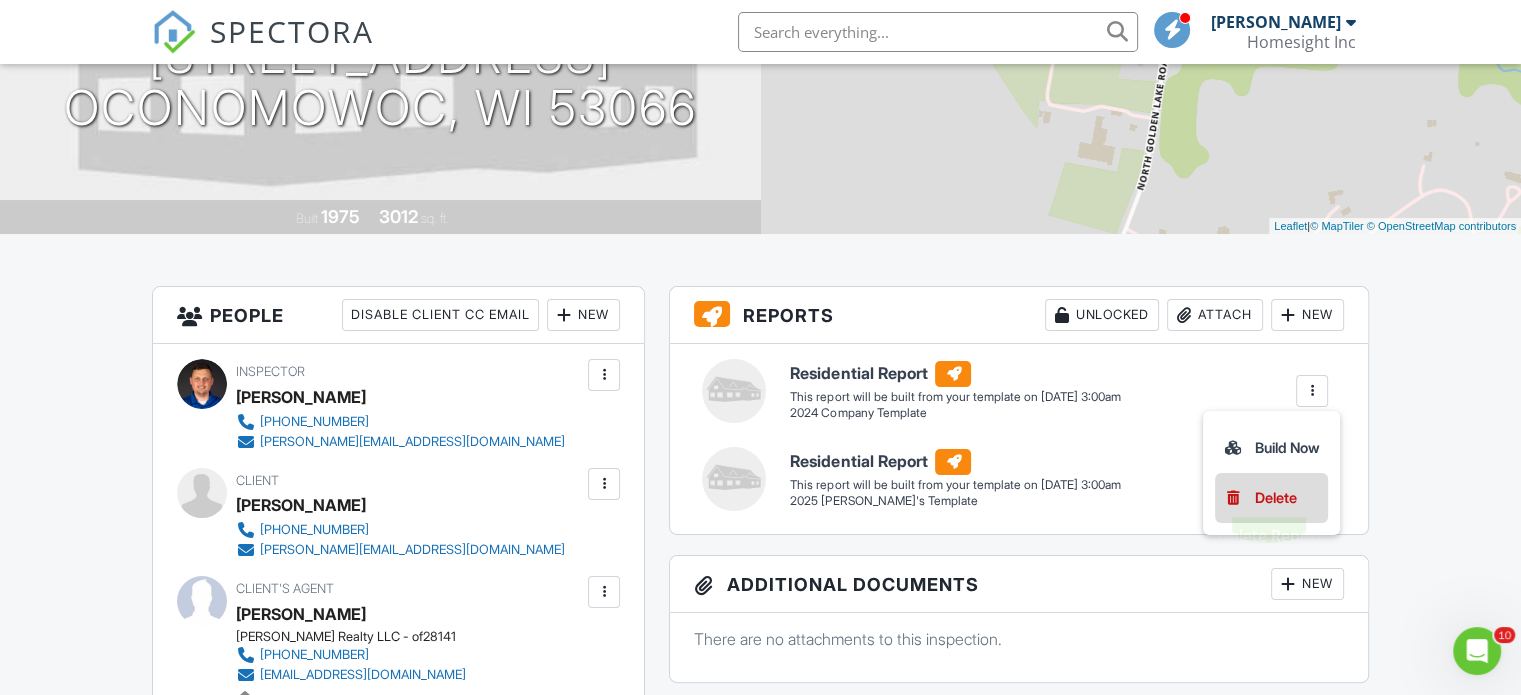 click on "Delete" at bounding box center [1276, 498] 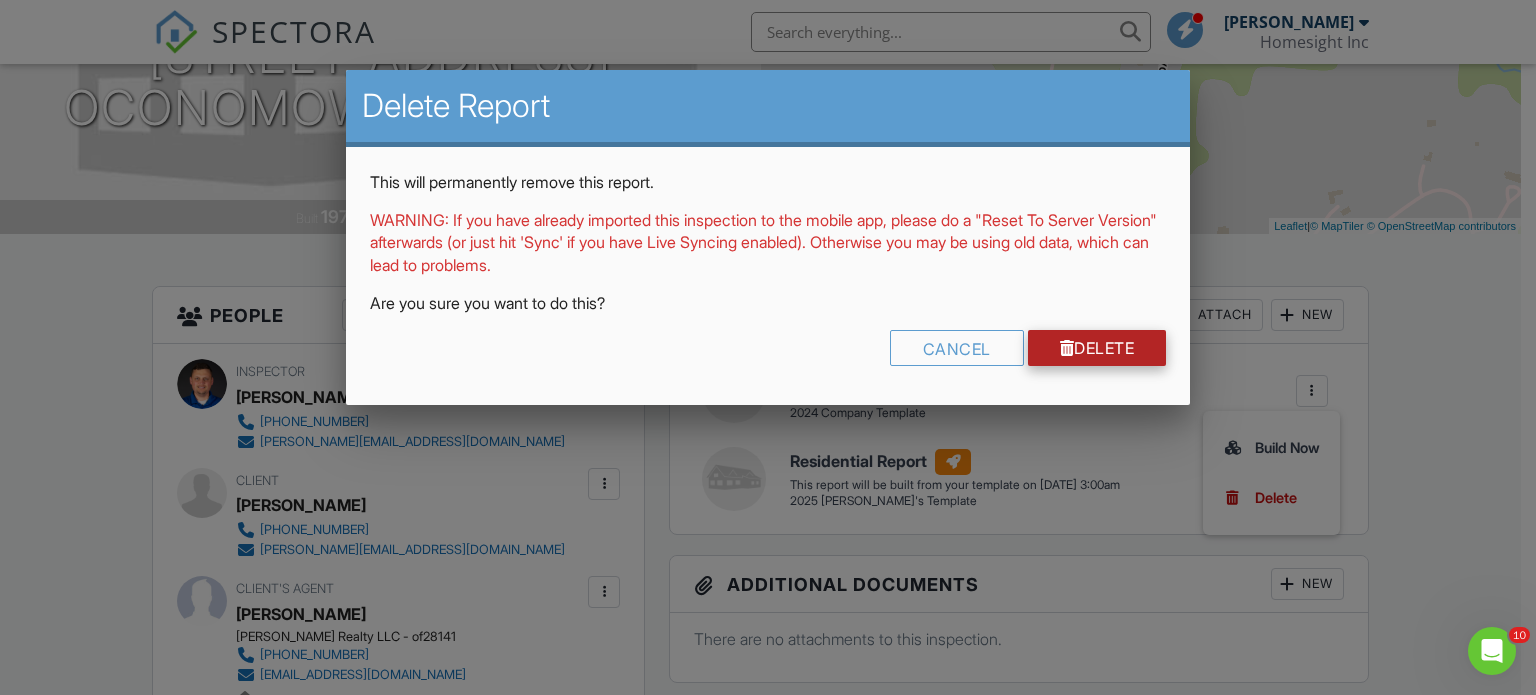 click on "Delete" at bounding box center (1097, 348) 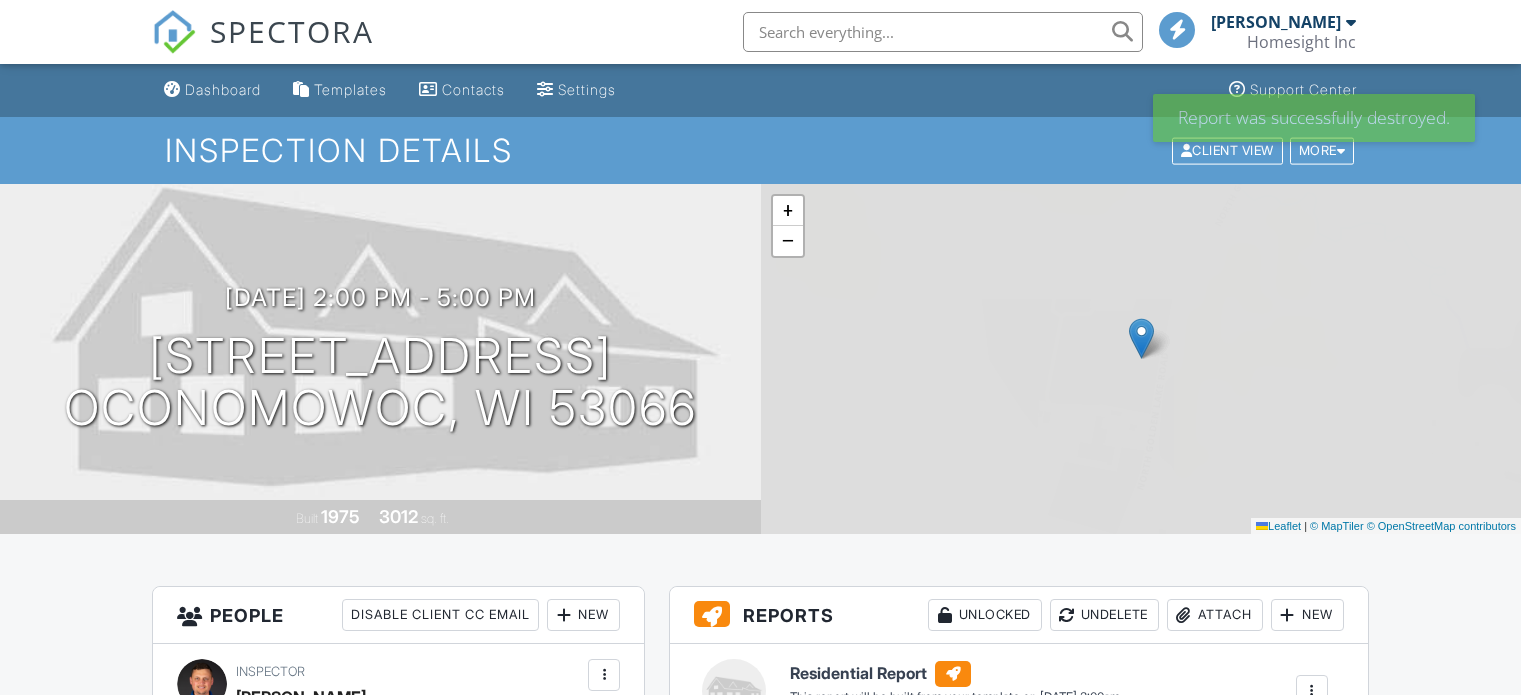 scroll, scrollTop: 0, scrollLeft: 0, axis: both 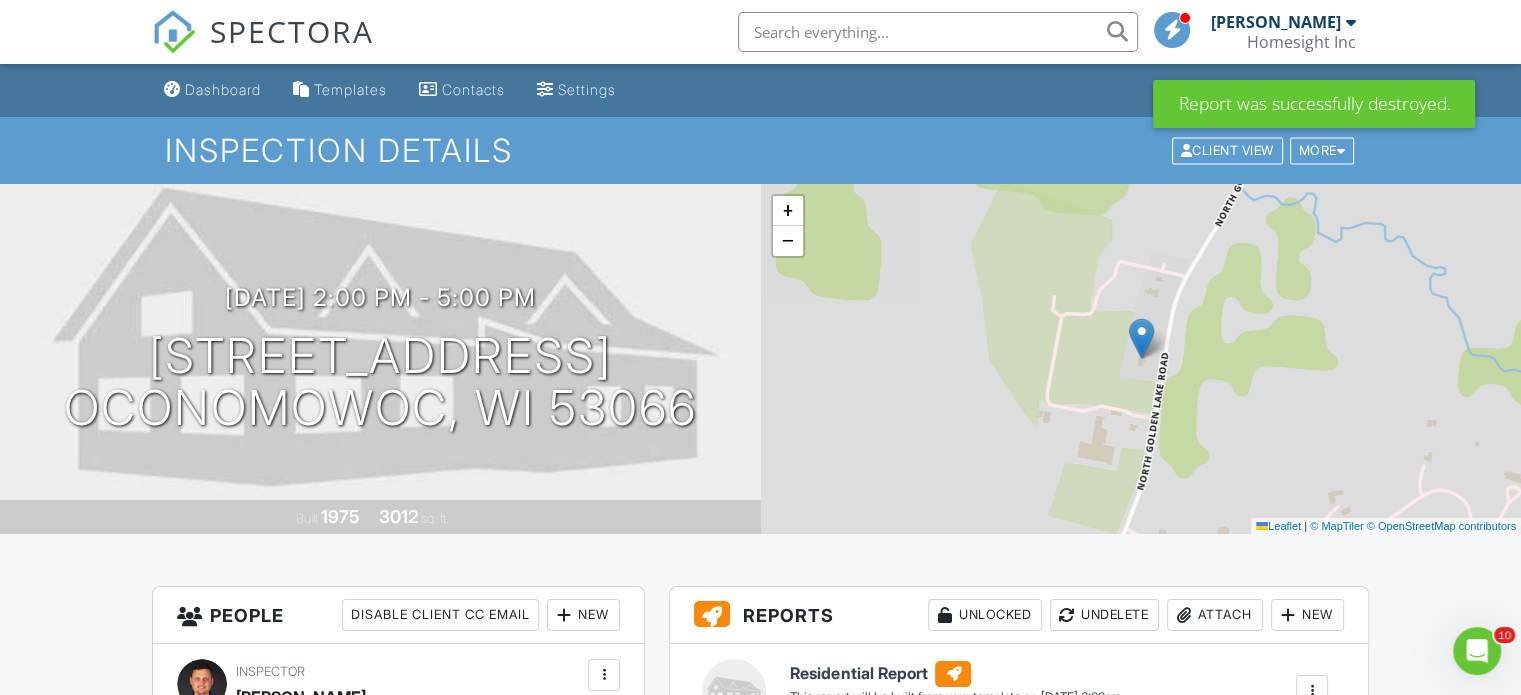 click at bounding box center (174, 32) 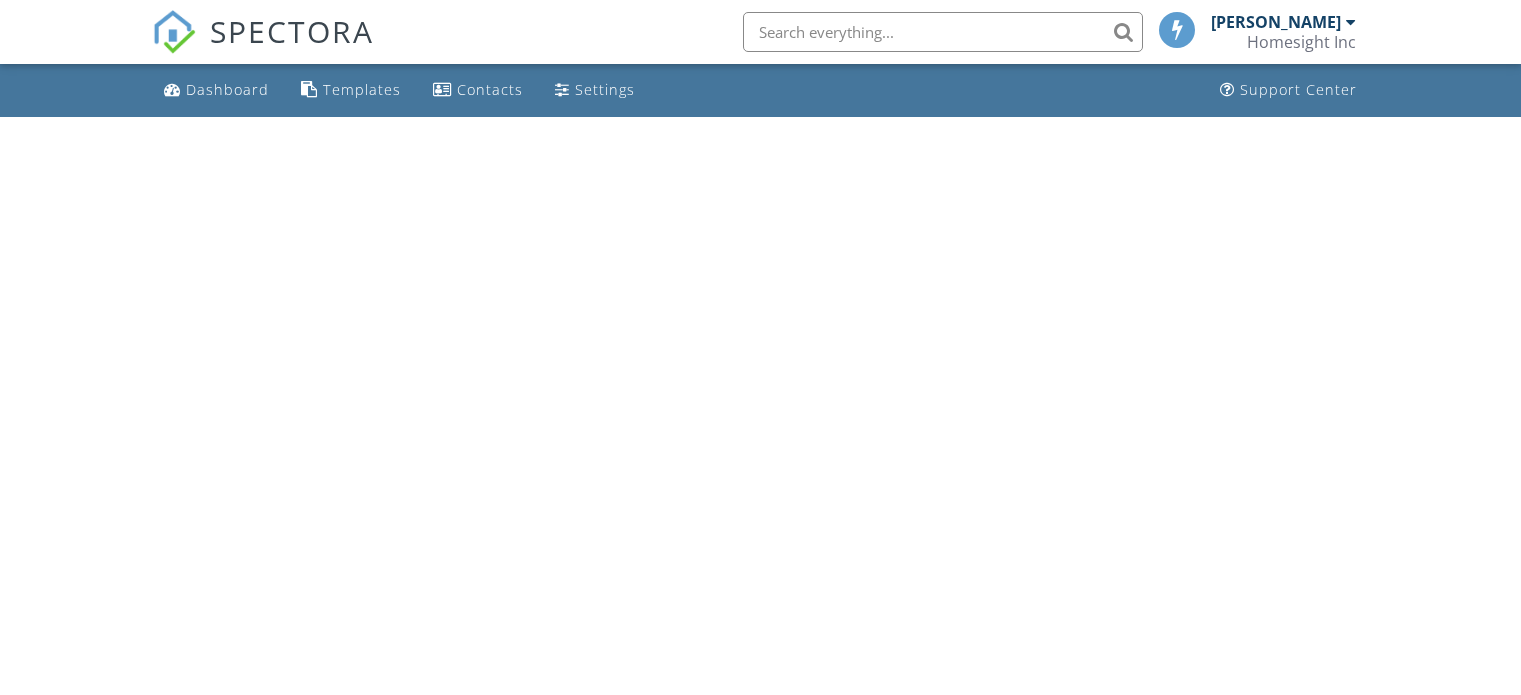 scroll, scrollTop: 0, scrollLeft: 0, axis: both 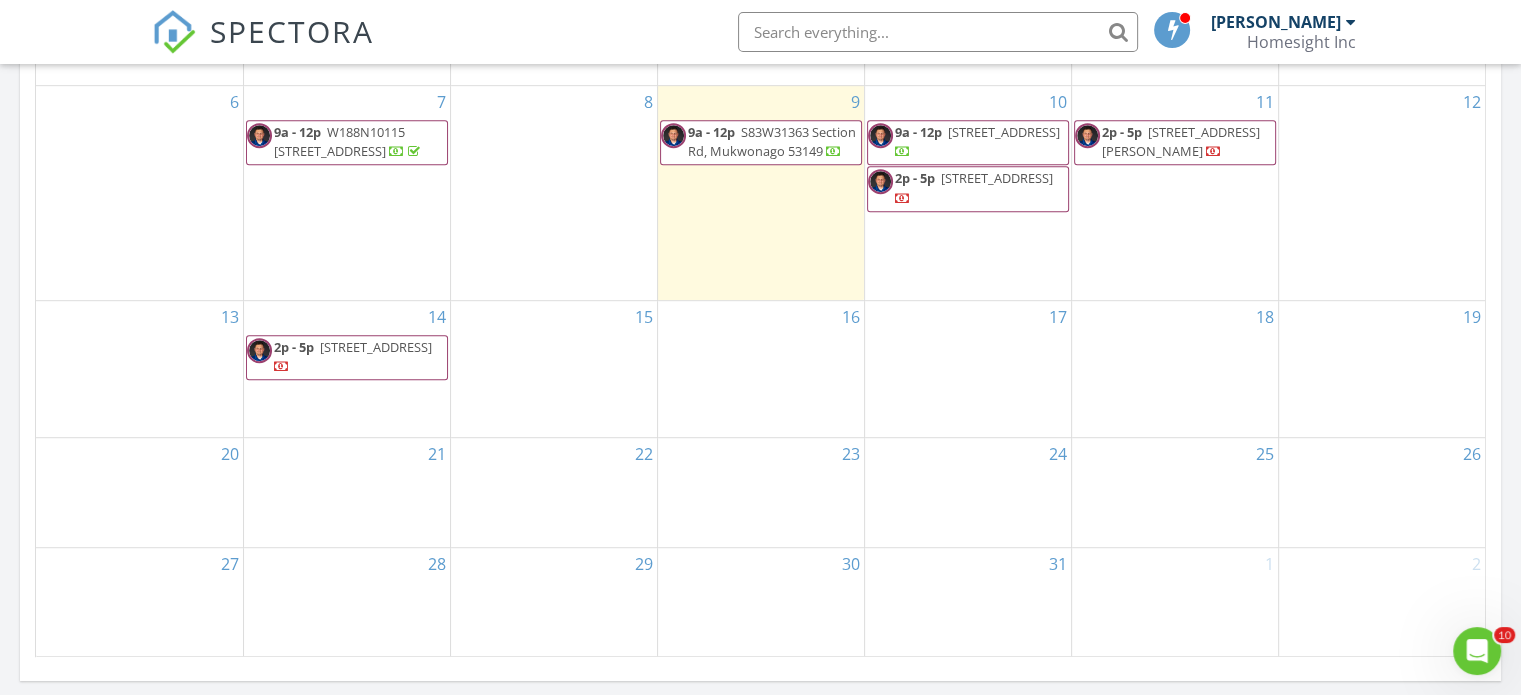 click on "3011 E Edgewater St, Milton 53563" at bounding box center [1181, 141] 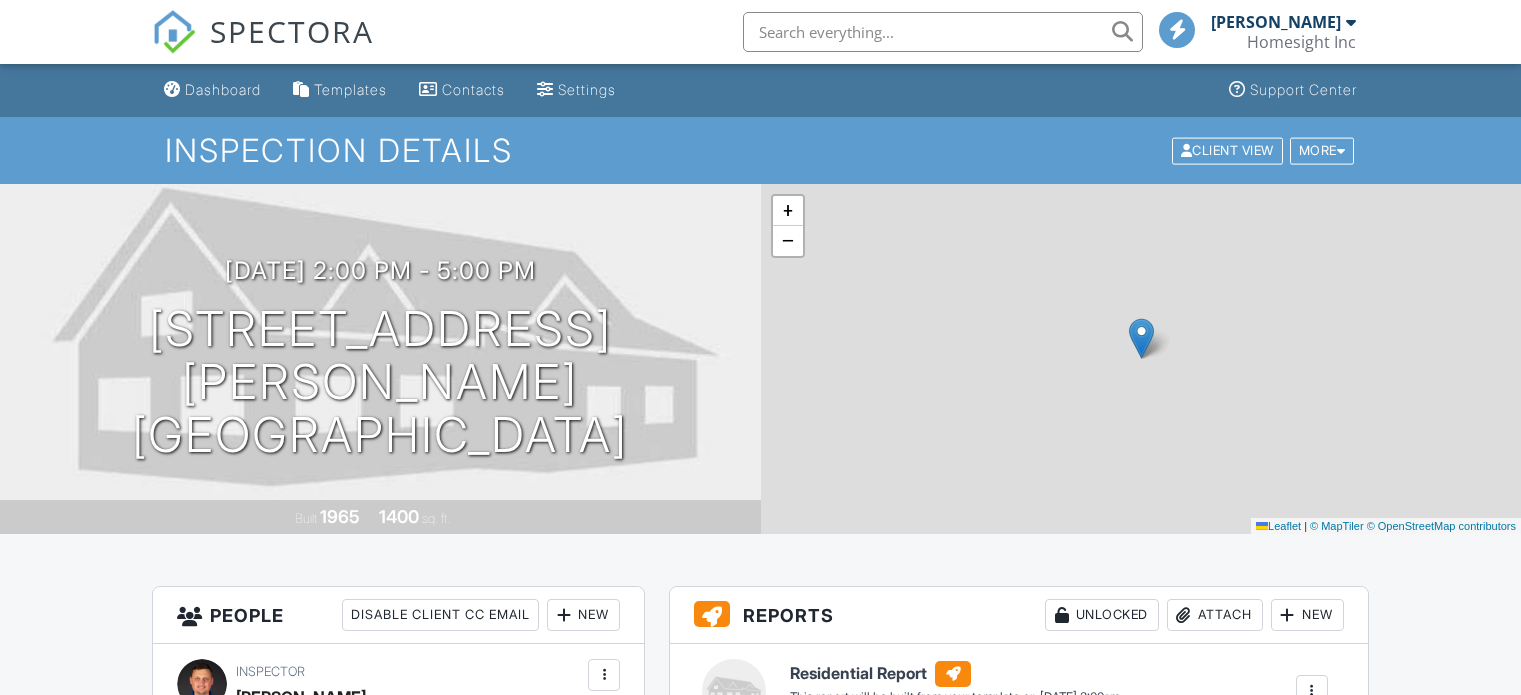 scroll, scrollTop: 0, scrollLeft: 0, axis: both 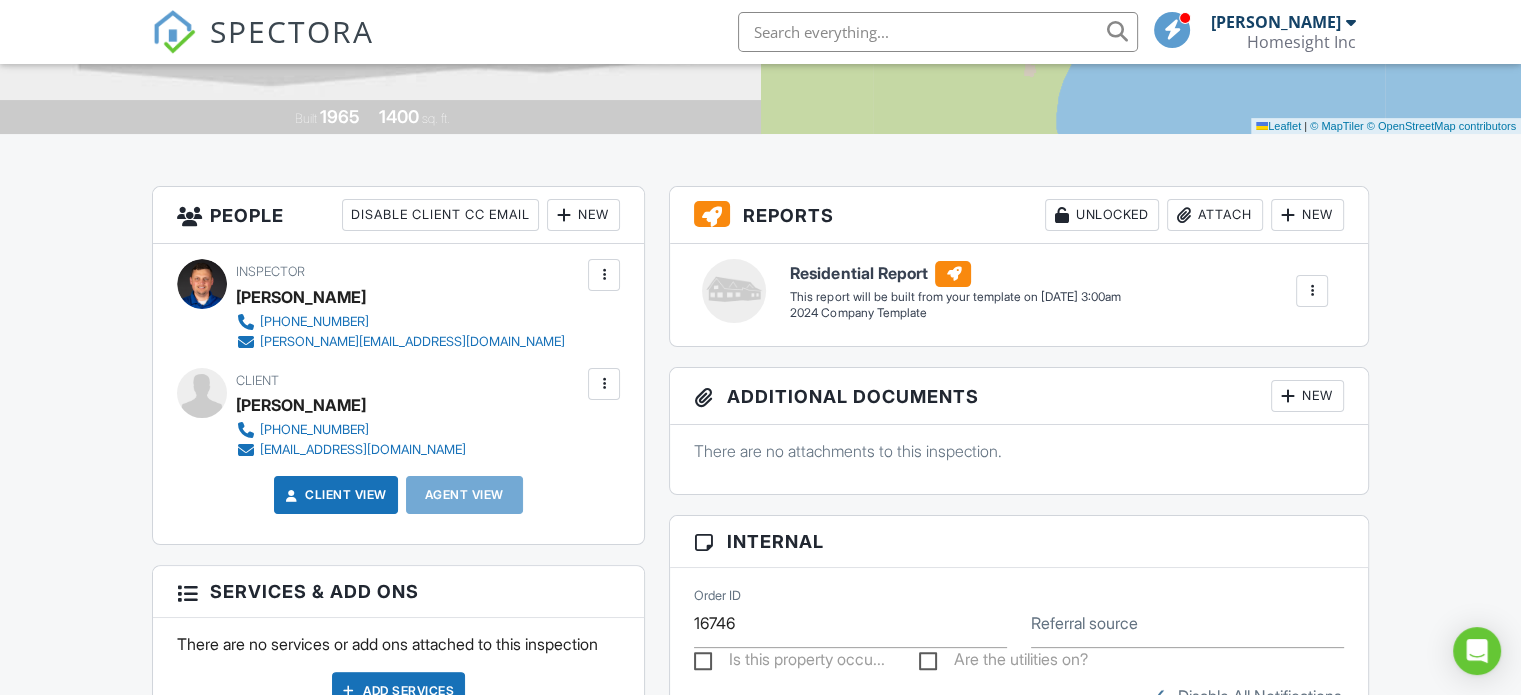 click on "New" at bounding box center [1307, 215] 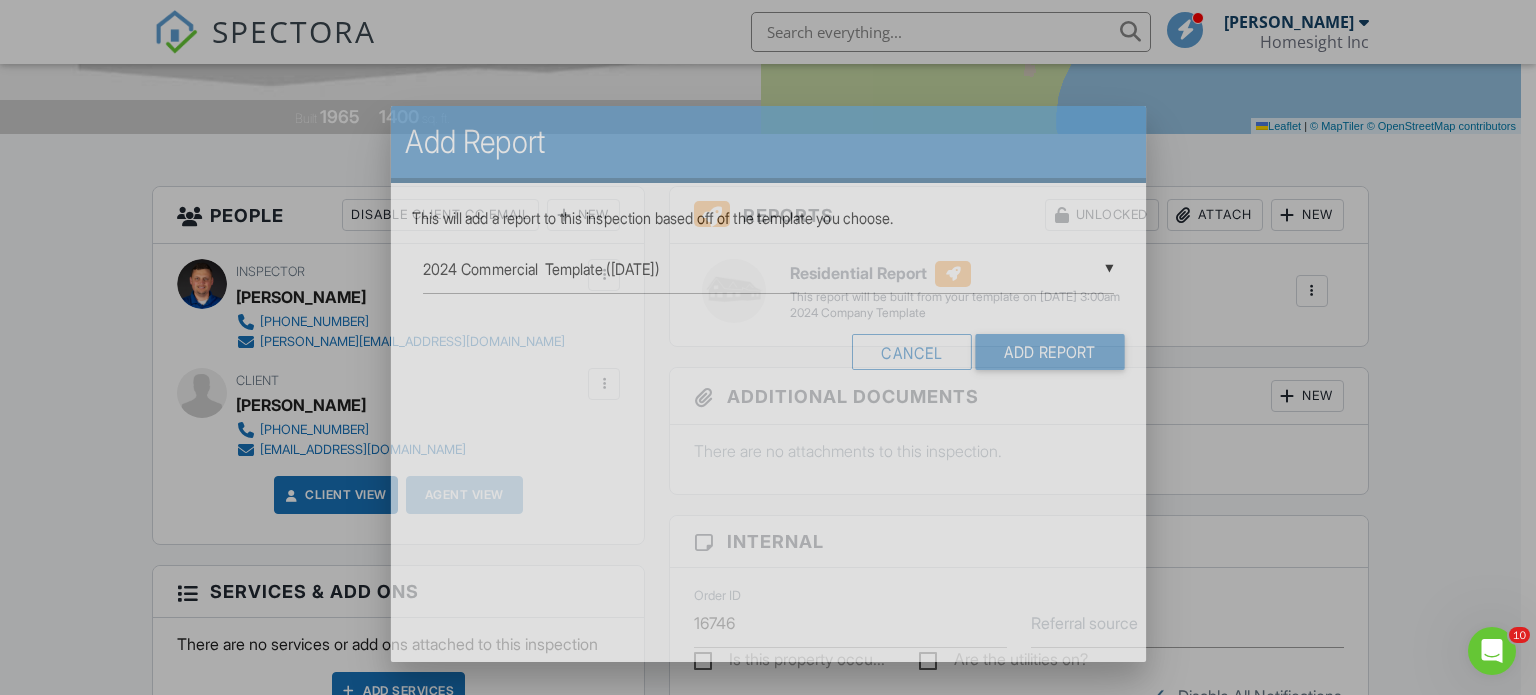 scroll, scrollTop: 0, scrollLeft: 0, axis: both 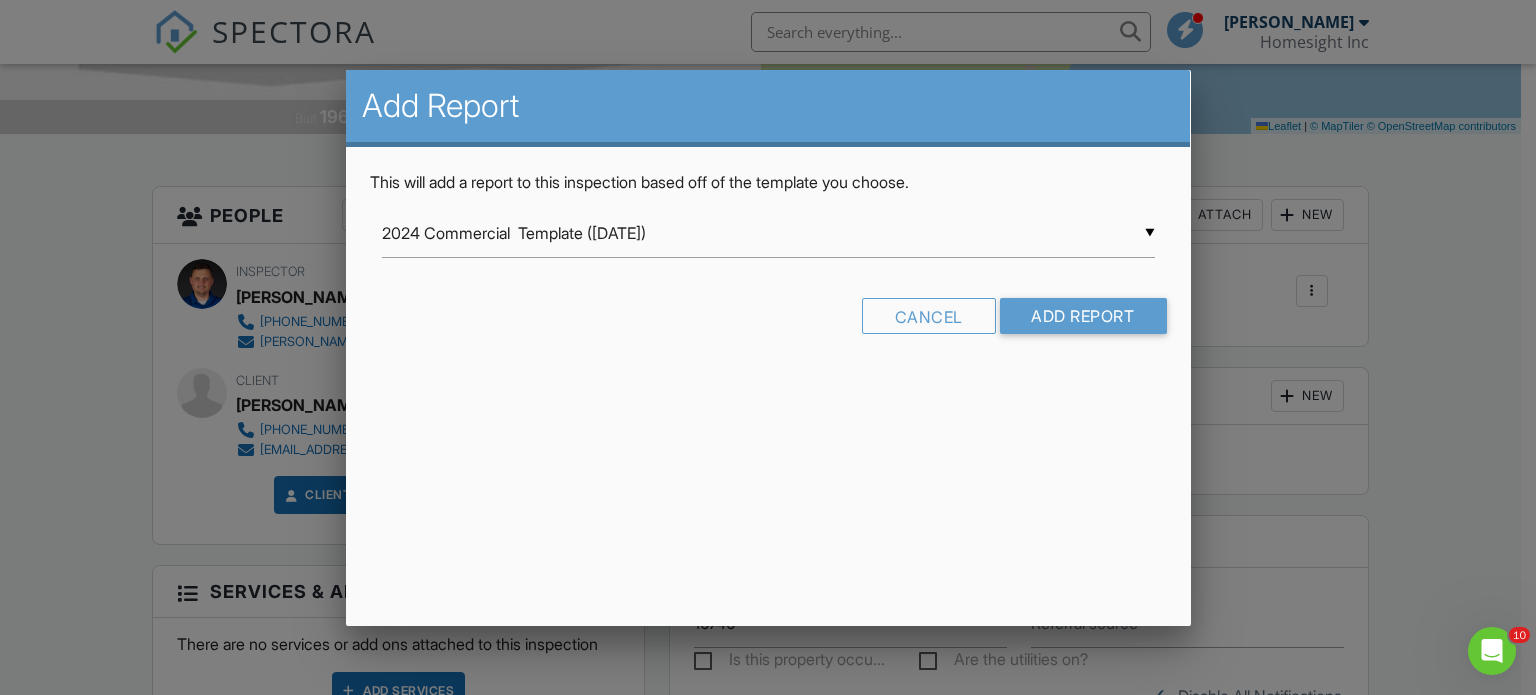 click on "▼ 2024 Commercial  Template (2/27/24) 2024 Commercial  Template (2/27/24) 2024 Company Template 2024 Scott's iPad Template  2025 Bob's Template 2025 Dustin's Template 2025 Ryan's Template  2025 Stand Alone Services CCPIA Template HHIA New Inspector template - 2024 NPMA-33 2025 Old 2024 COMMERCIAL INSPECTION REPORT Old bob's template Old Stand Alone Services 2024 Commercial  Template (2/27/24)
2024 Company Template
2024 Scott's iPad Template
2025 Bob's Template
2025 Dustin's Template
2025 Ryan's Template
2025 Stand Alone Services
CCPIA Template
HHIA
New Inspector template - 2024
NPMA-33 2025
Old 2024 COMMERCIAL INSPECTION REPORT
Old bob's template
Old Stand Alone Services" at bounding box center (768, 233) 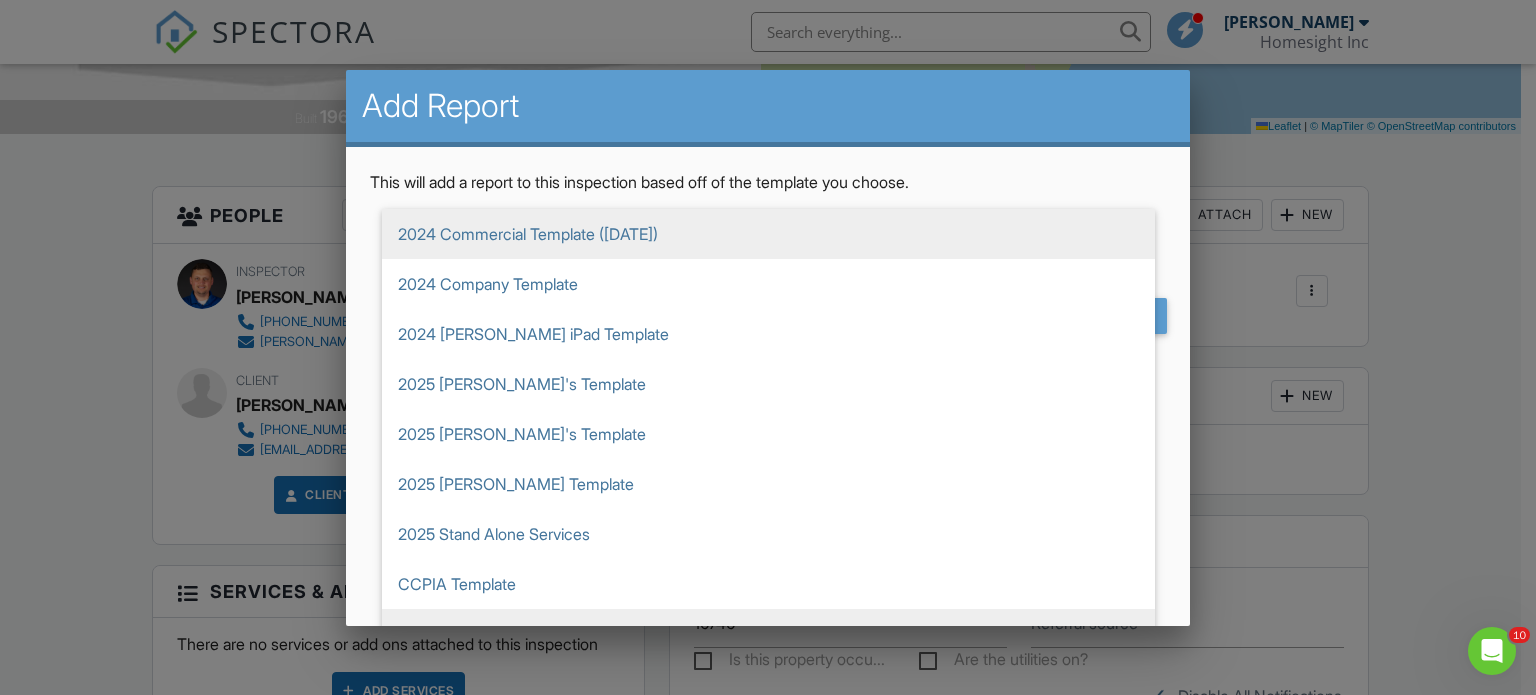click on "2025 [PERSON_NAME]'s Template" at bounding box center [768, 434] 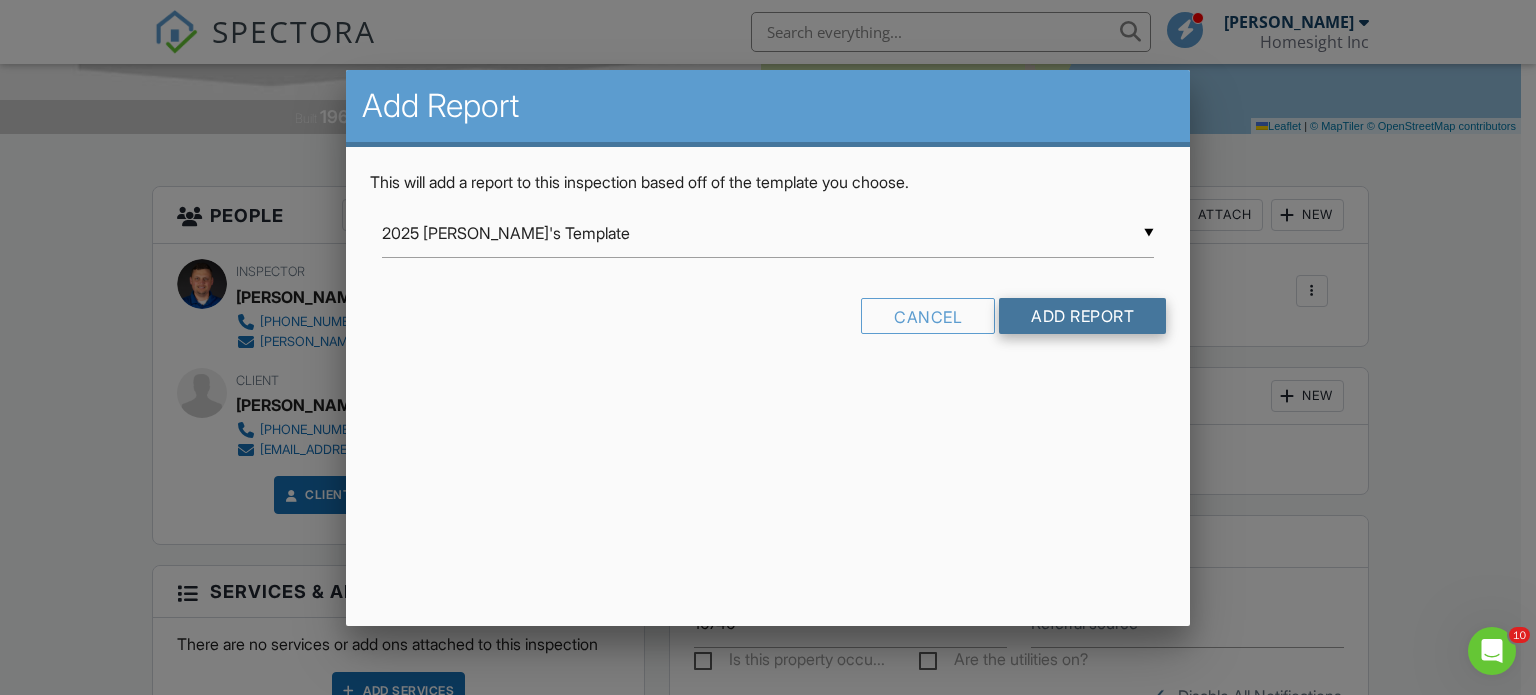 click on "Add Report" at bounding box center (1082, 316) 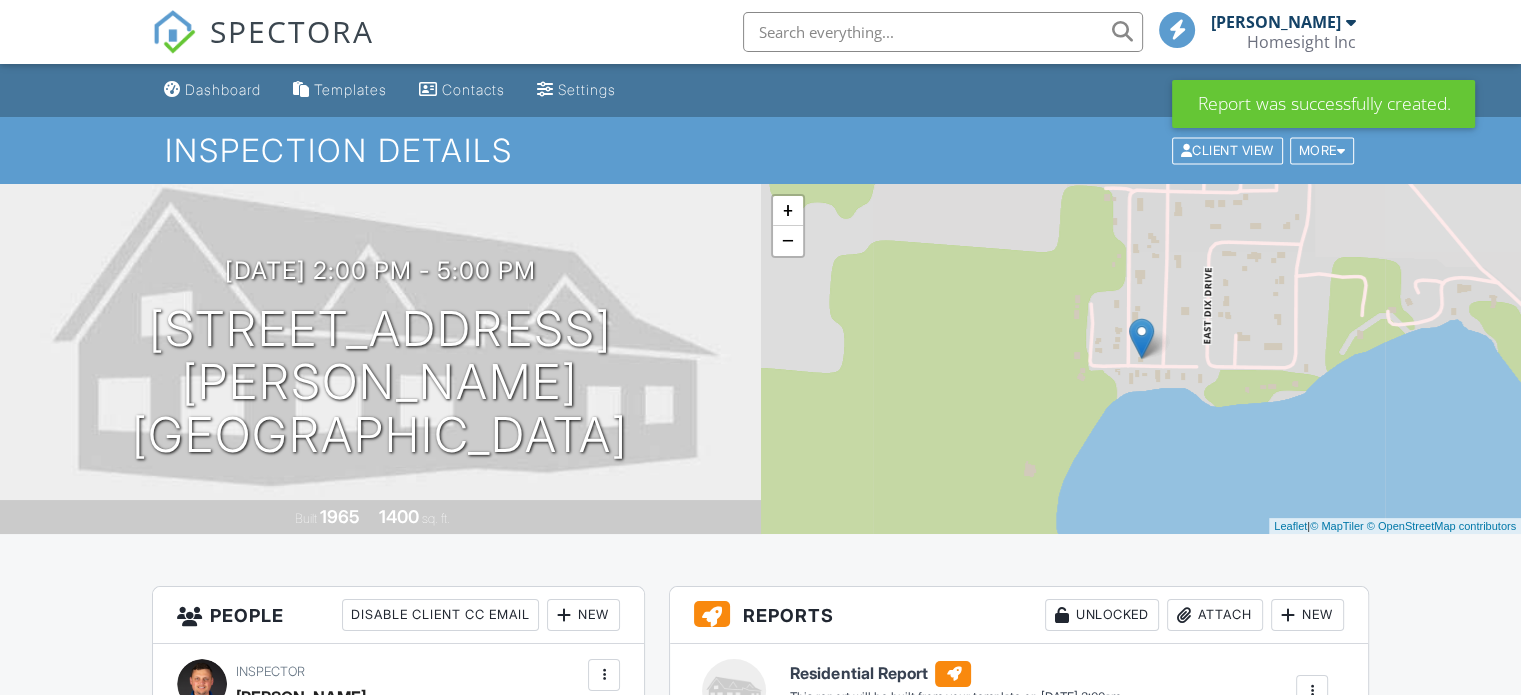 scroll, scrollTop: 200, scrollLeft: 0, axis: vertical 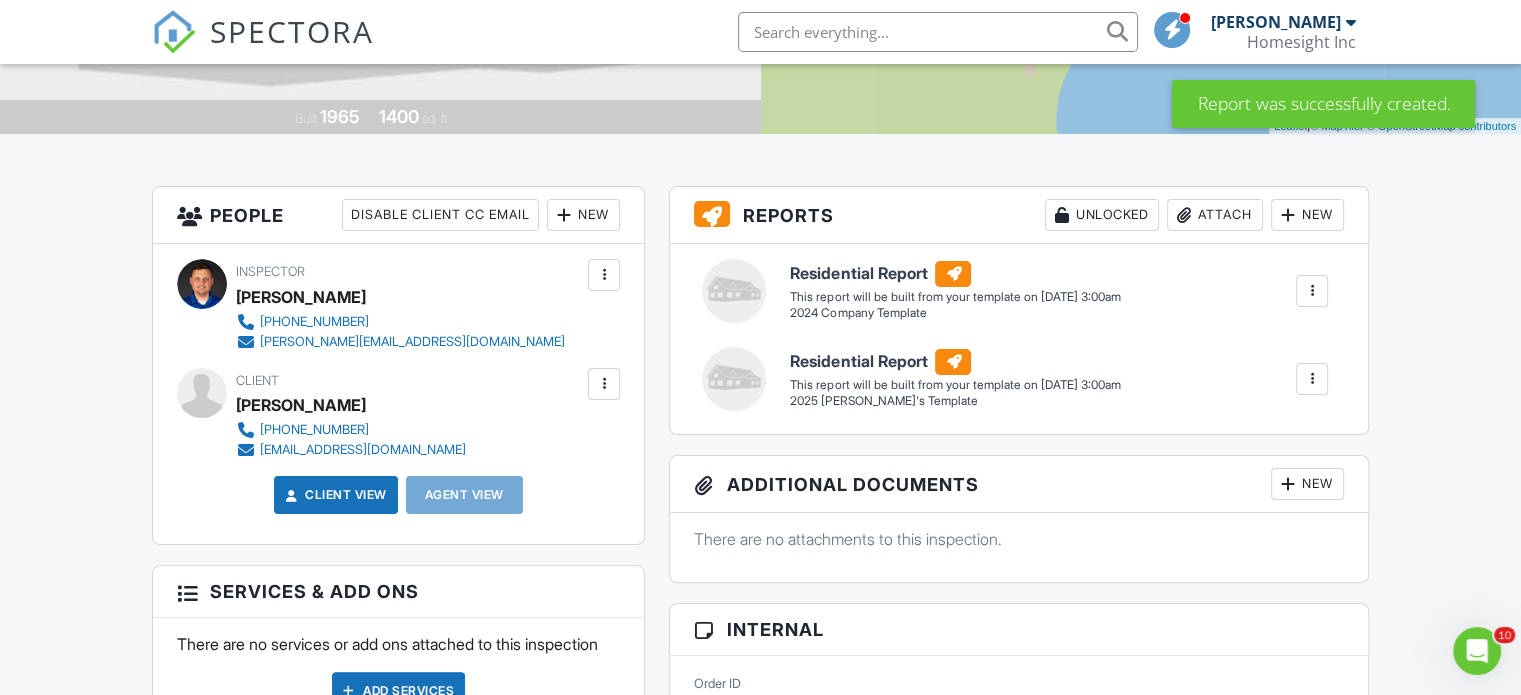 click at bounding box center (1312, 291) 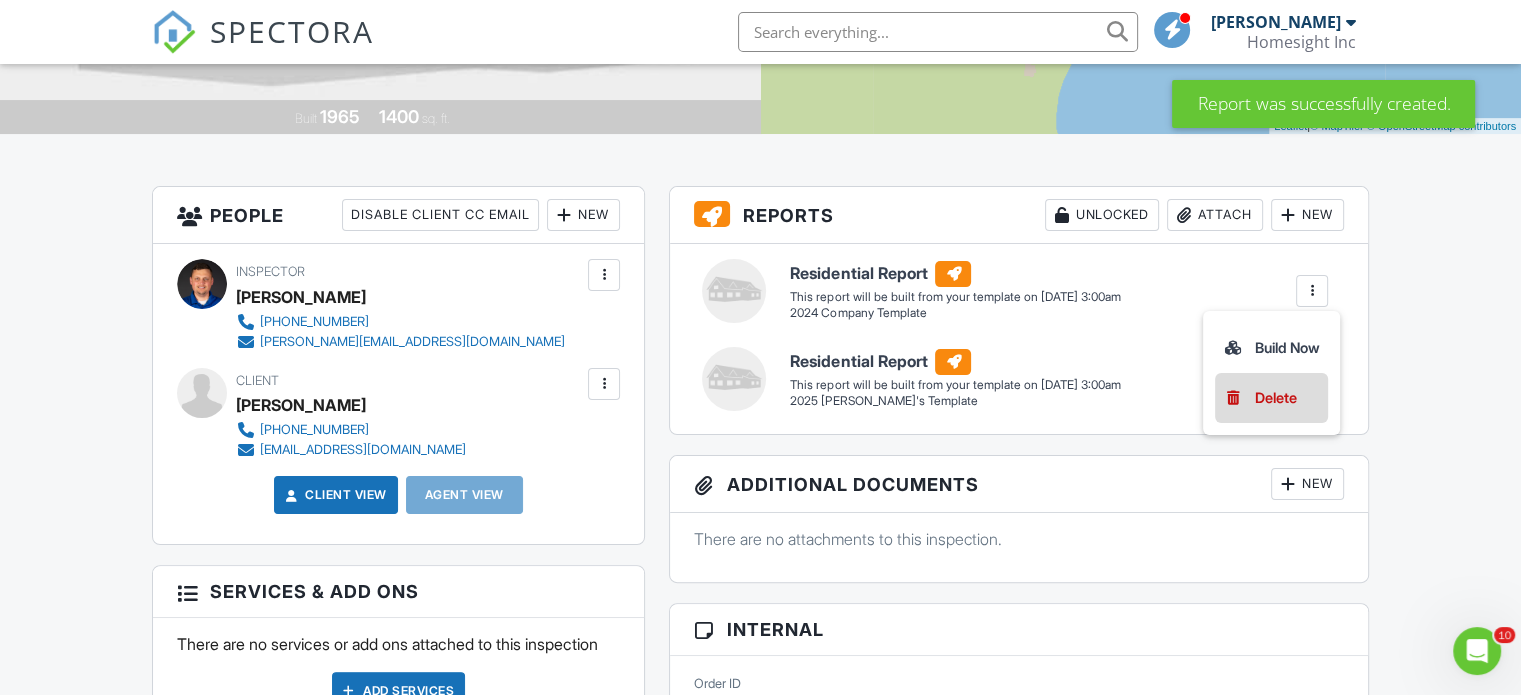 click on "Delete" at bounding box center [1271, 398] 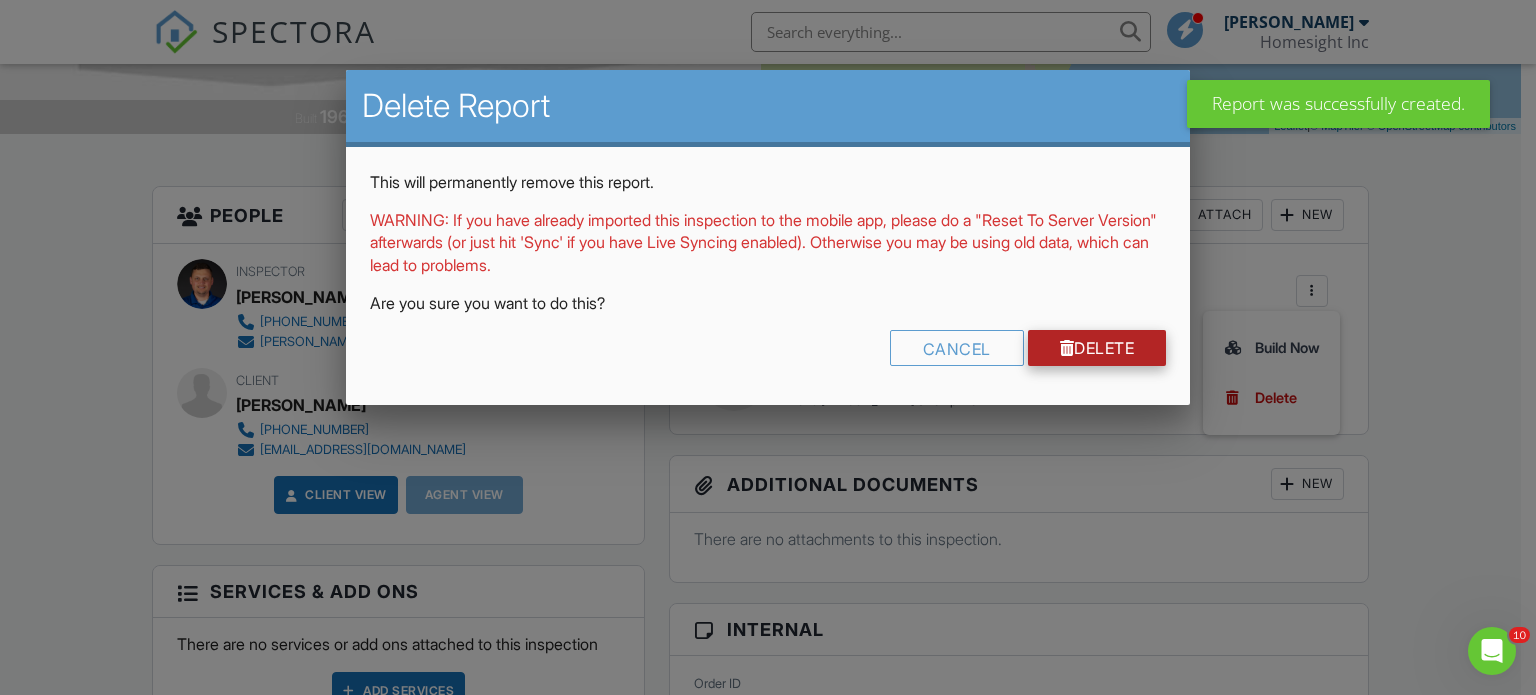 click on "Delete" at bounding box center (1097, 348) 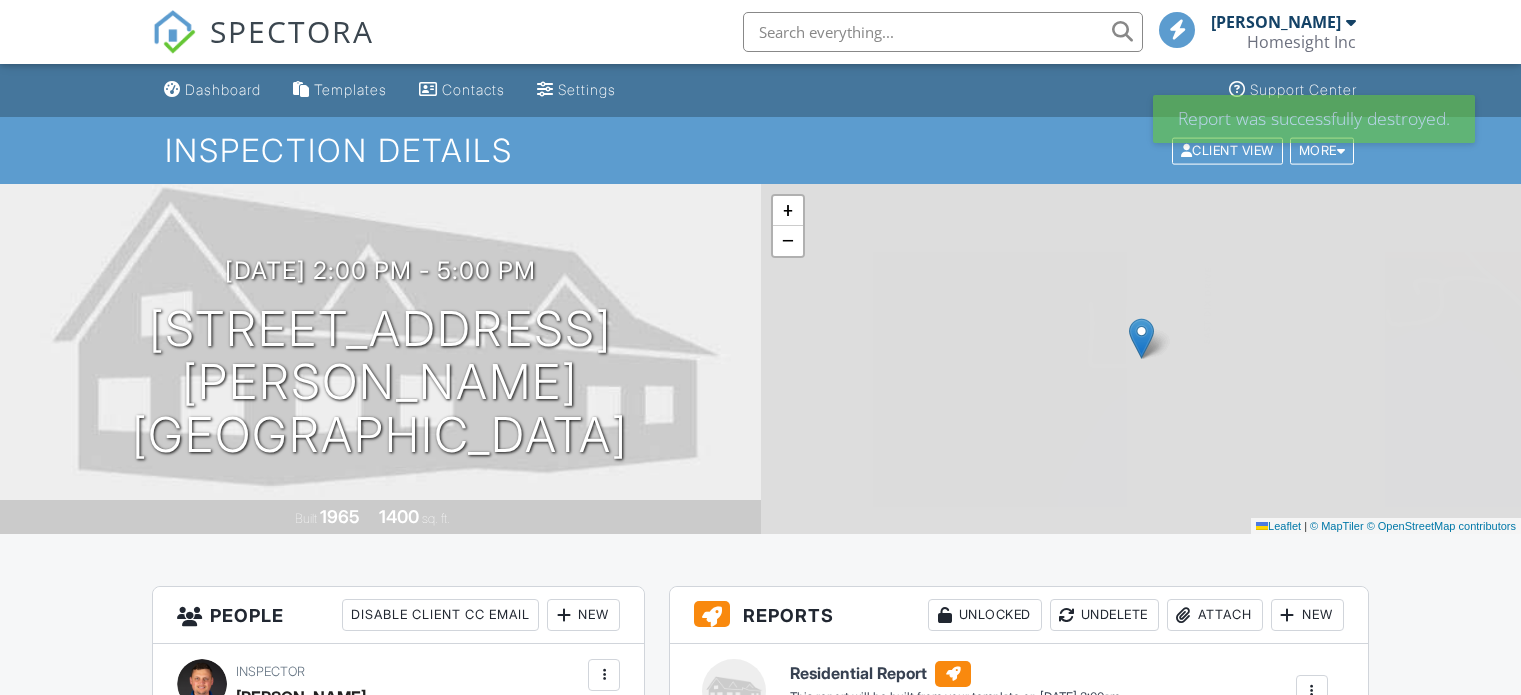 scroll, scrollTop: 0, scrollLeft: 0, axis: both 